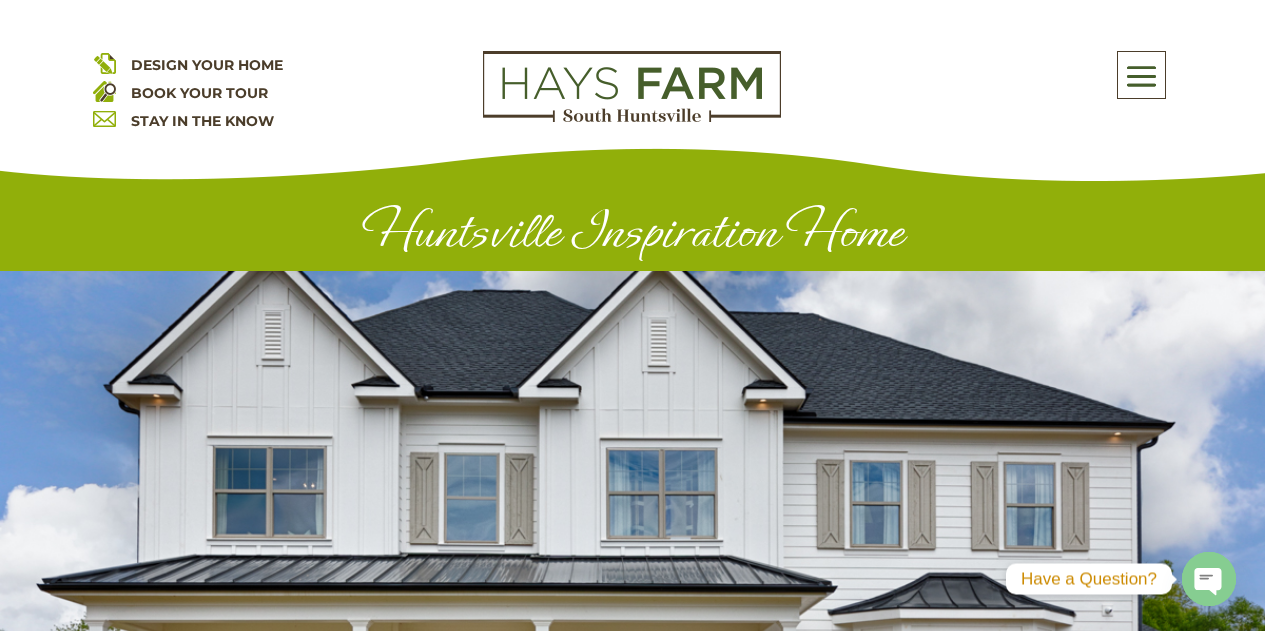scroll, scrollTop: 0, scrollLeft: 0, axis: both 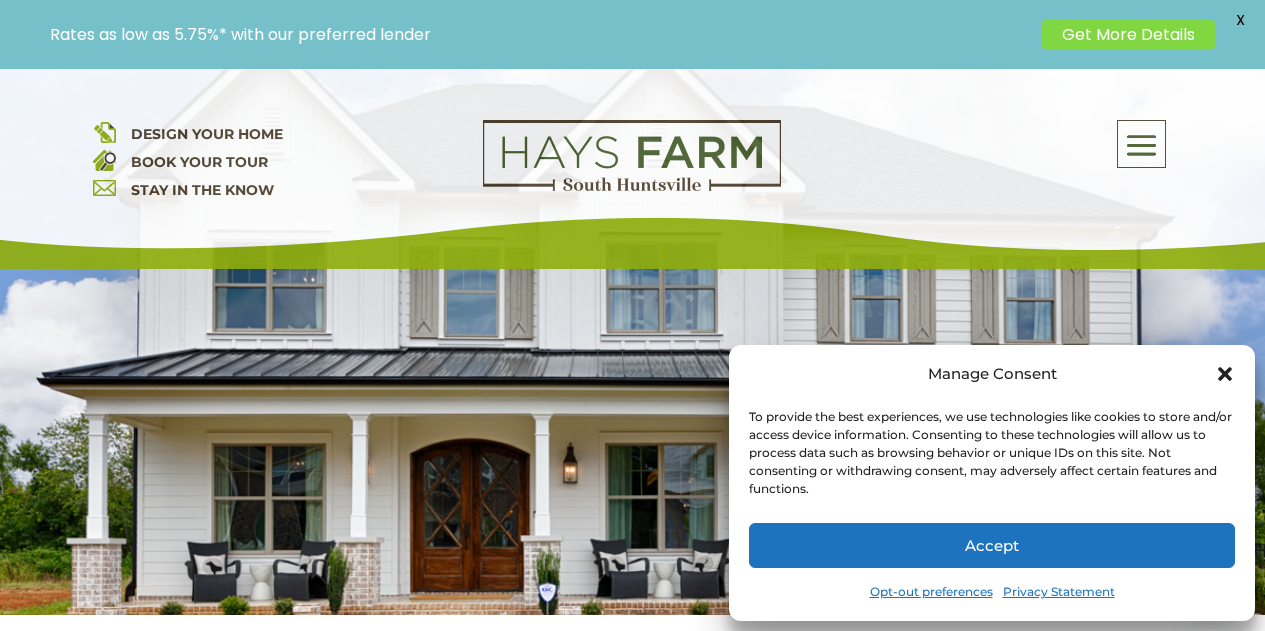 click 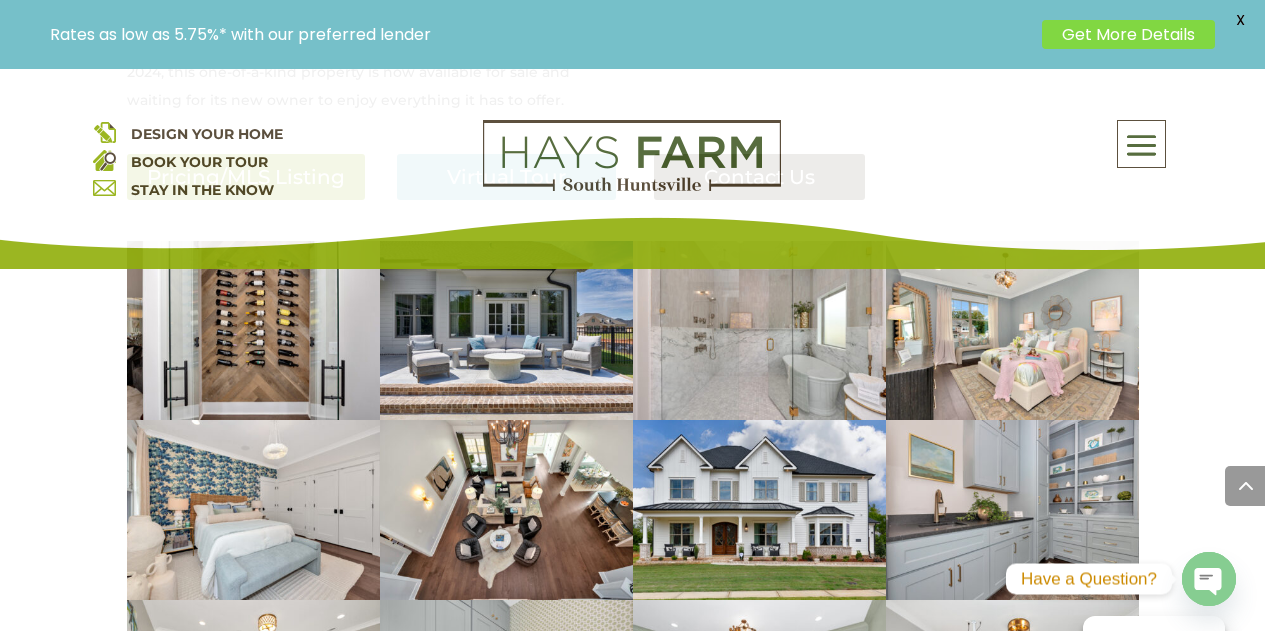 scroll, scrollTop: 1200, scrollLeft: 0, axis: vertical 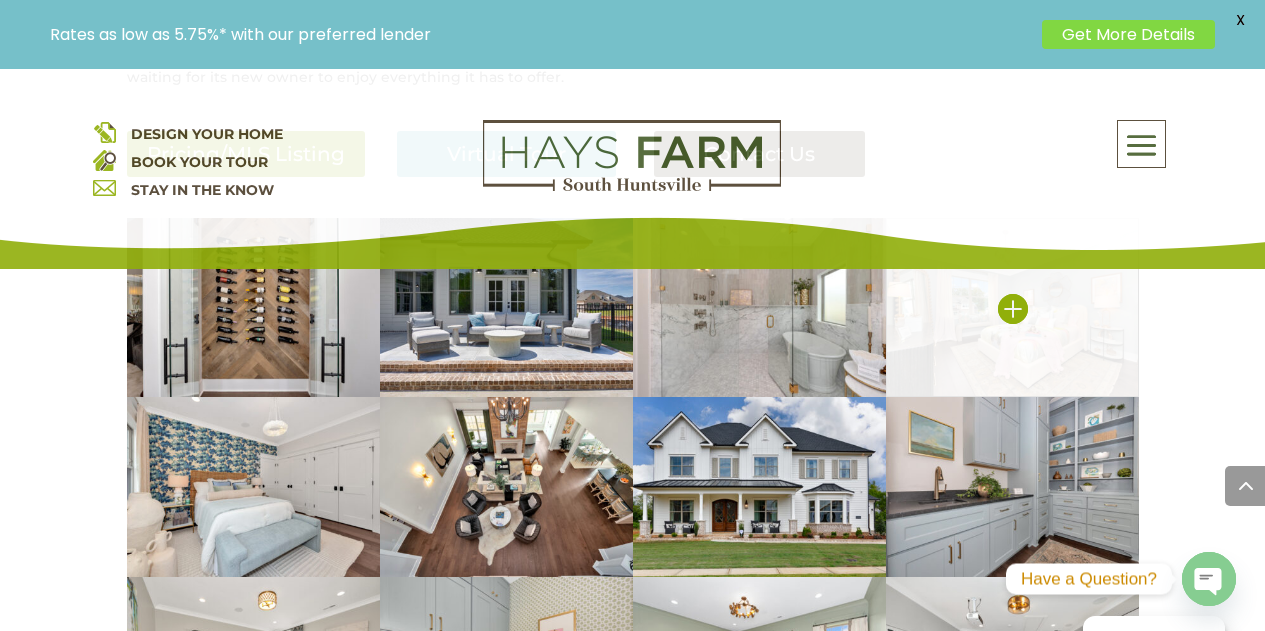 click at bounding box center [1012, 308] 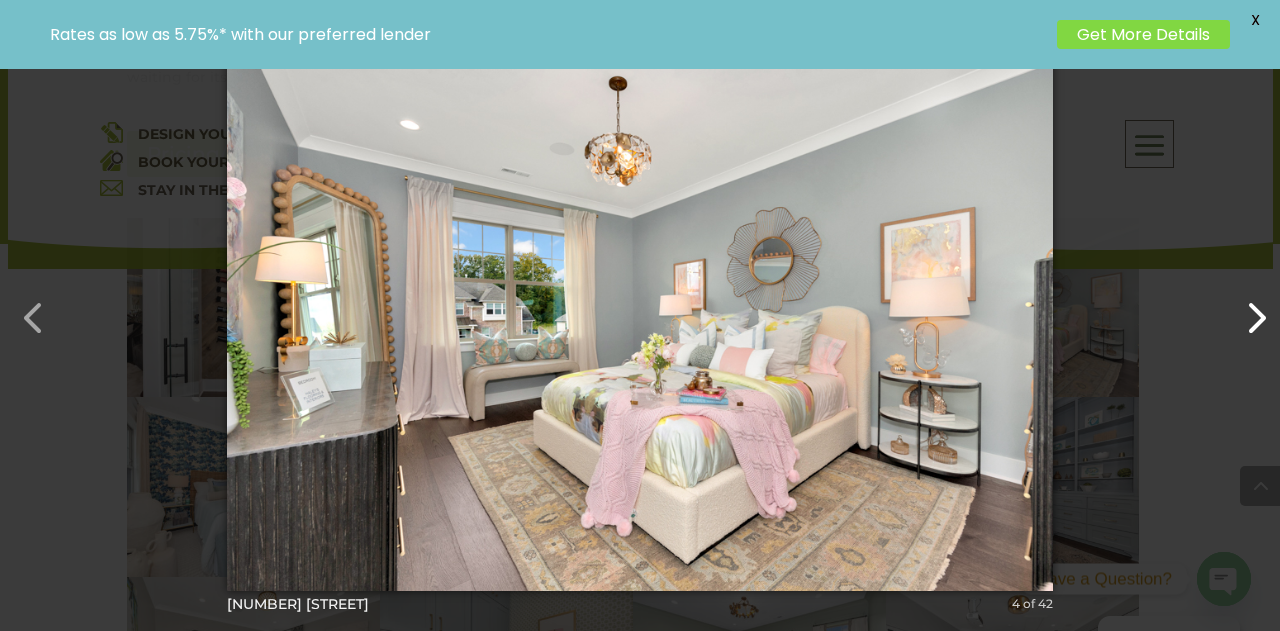 click at bounding box center (1246, 308) 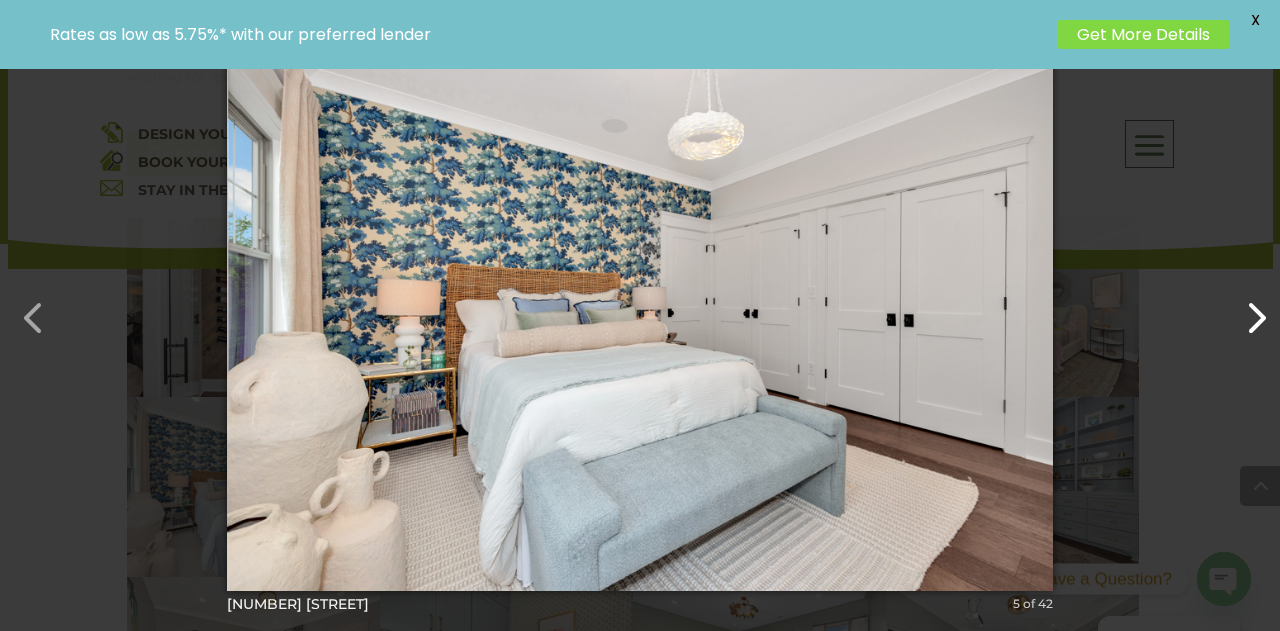 click at bounding box center [1246, 308] 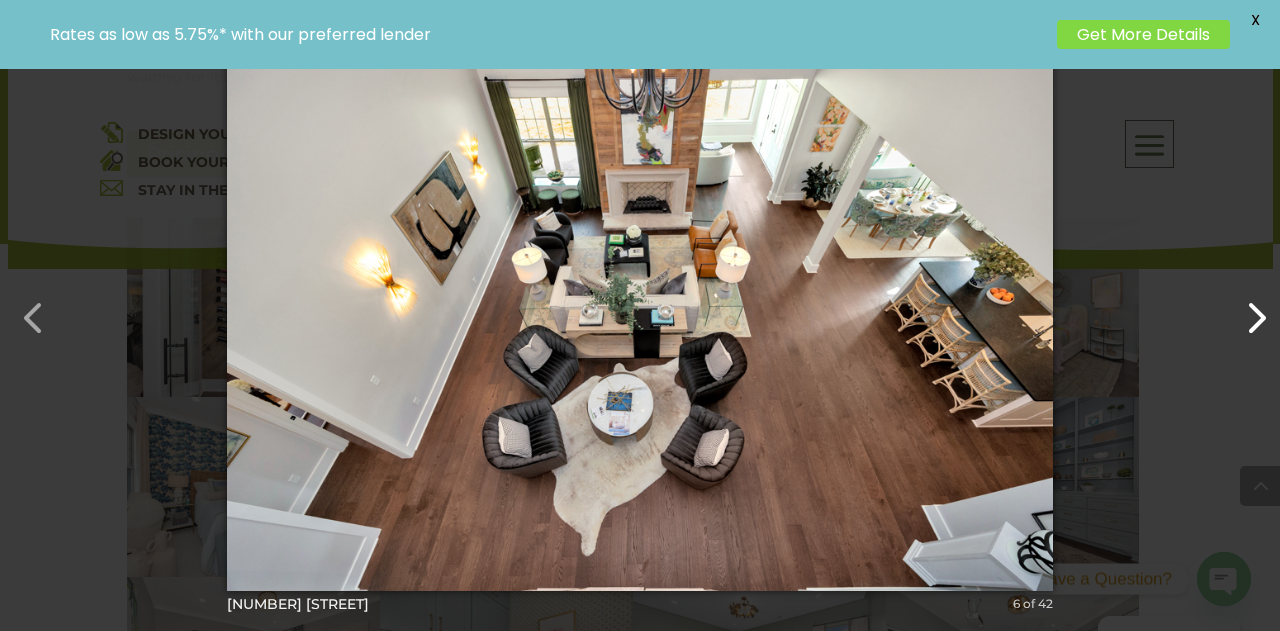 click at bounding box center [1246, 308] 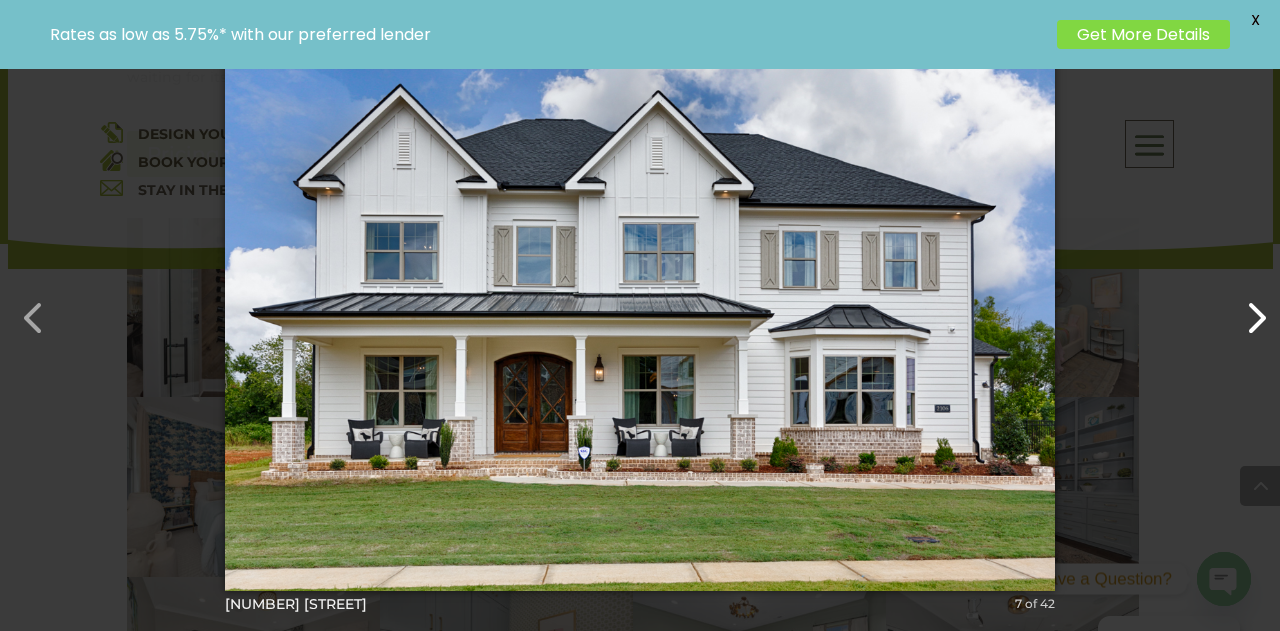 click at bounding box center (1246, 308) 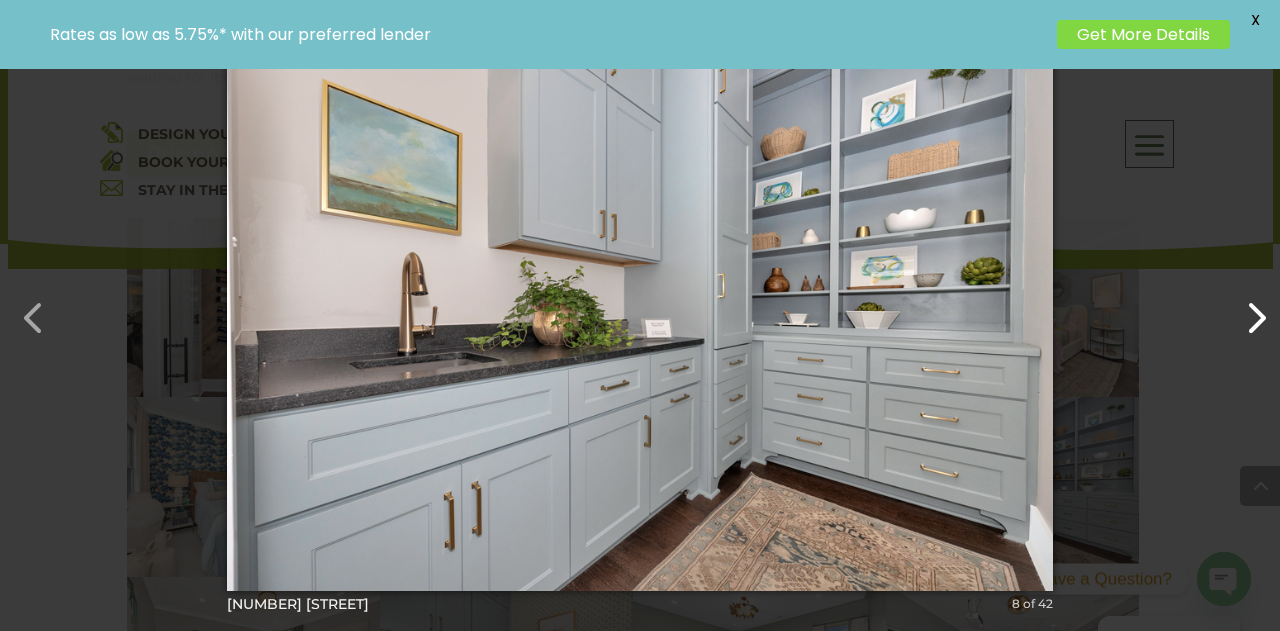 click at bounding box center [1246, 308] 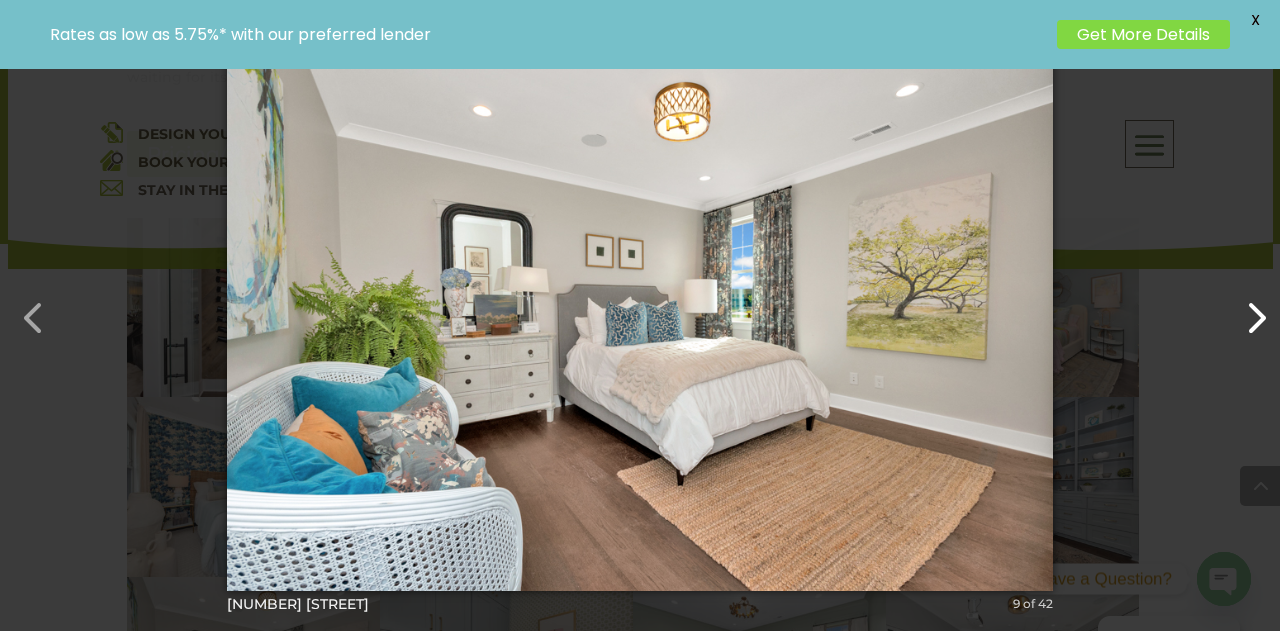 click at bounding box center (1246, 308) 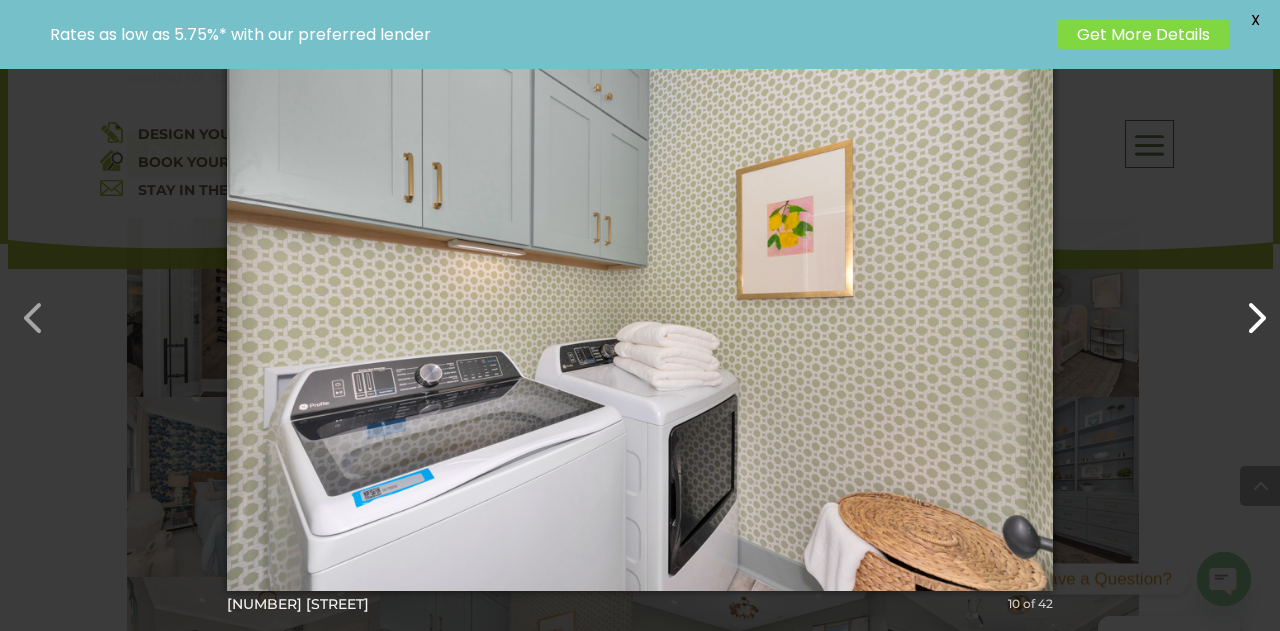 click at bounding box center (1246, 308) 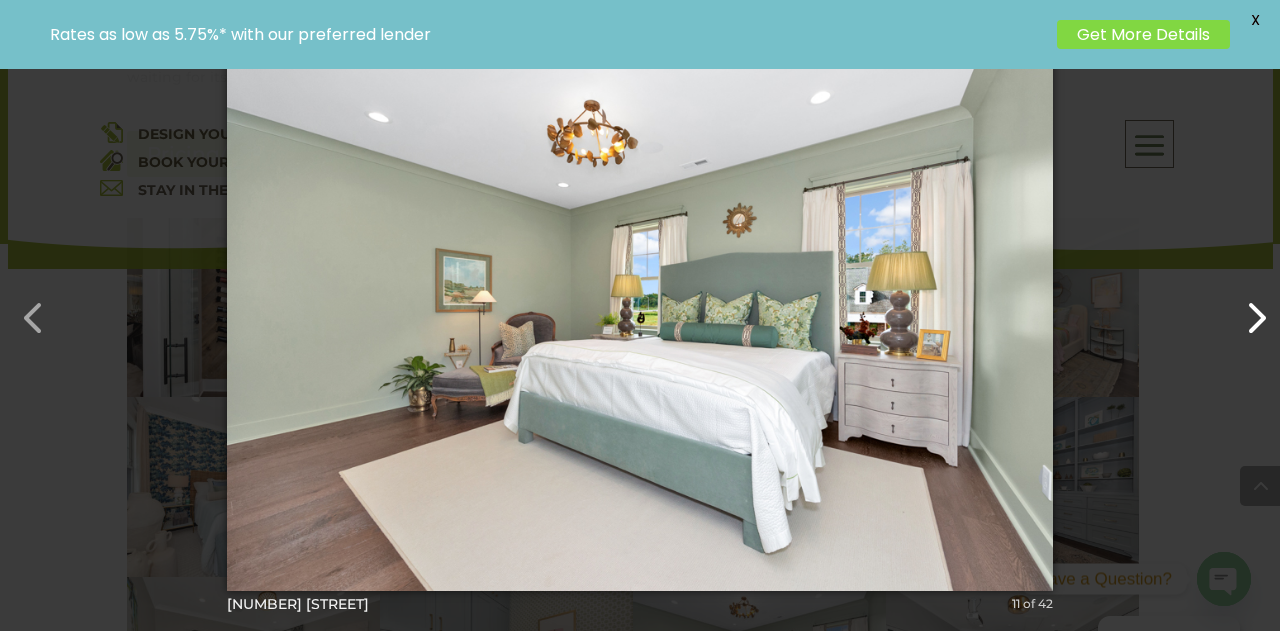 click at bounding box center [1246, 308] 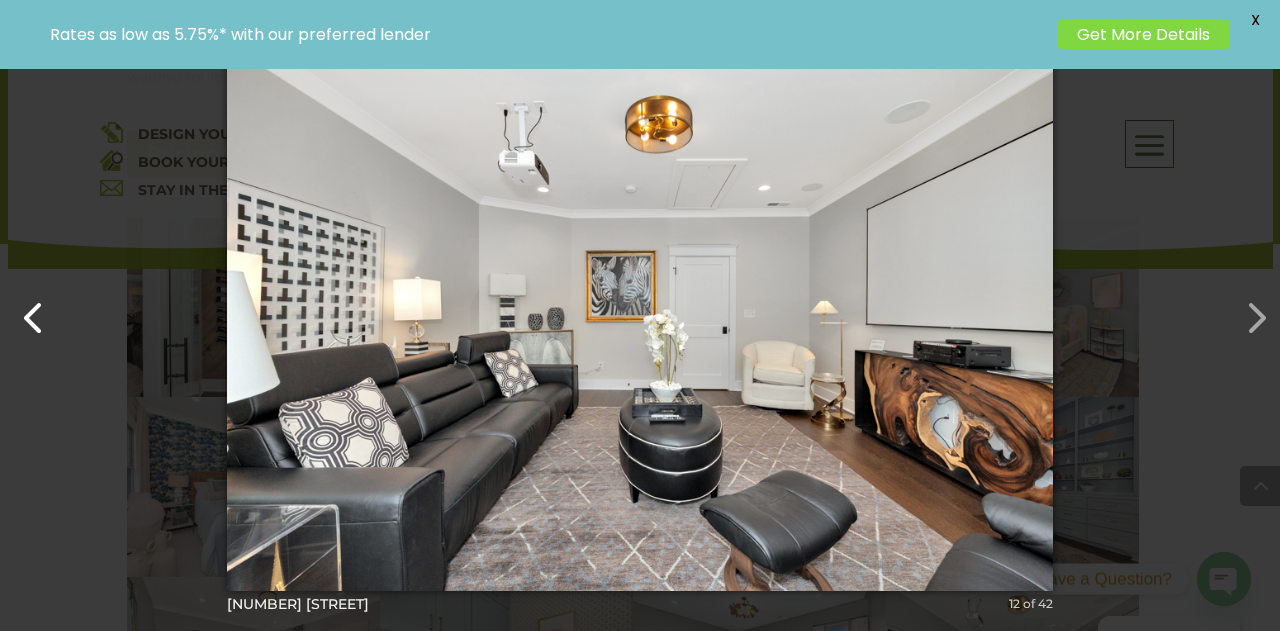 click at bounding box center [24, 308] 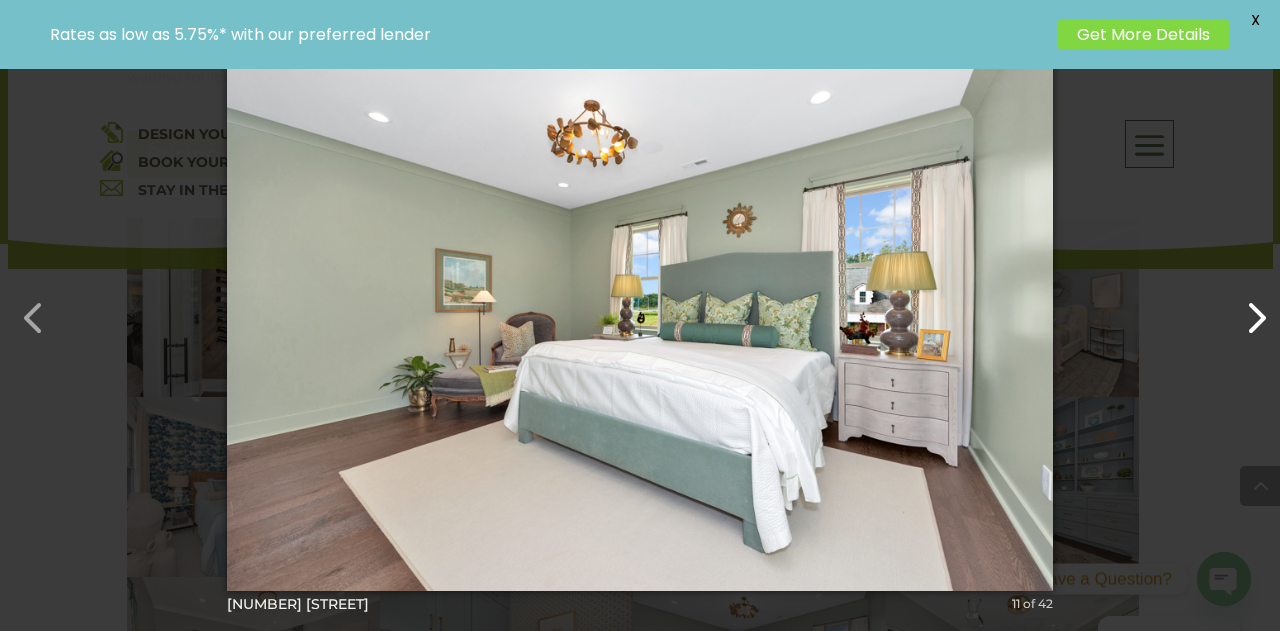 click at bounding box center (1246, 308) 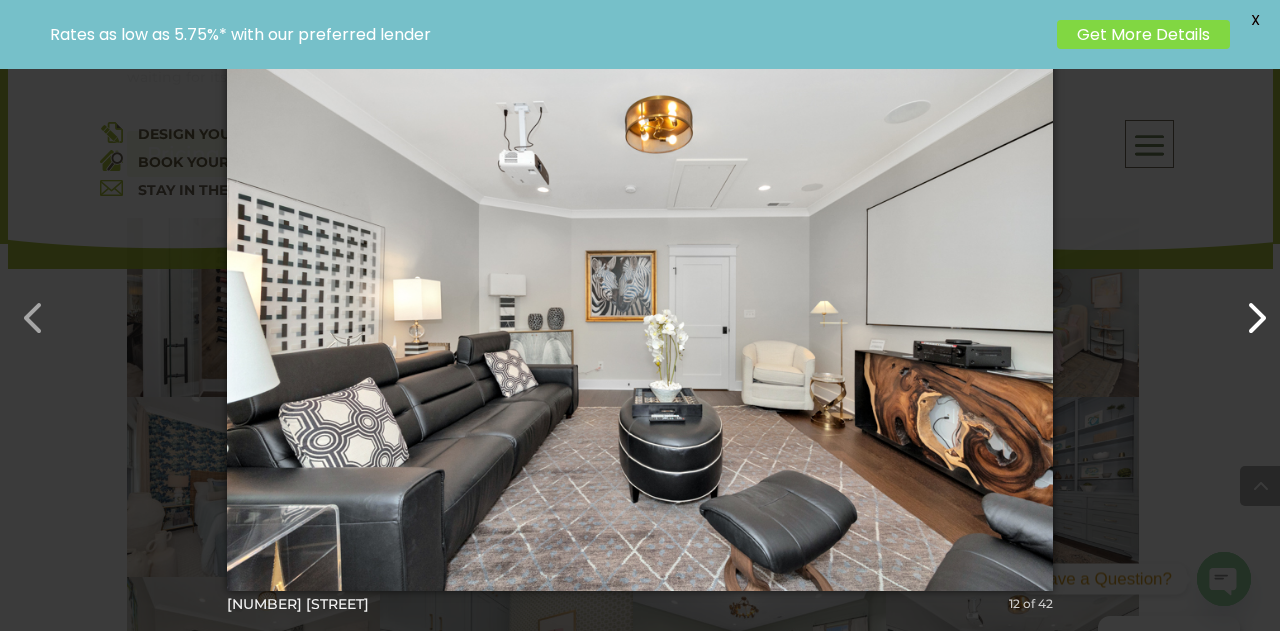 click at bounding box center (1246, 308) 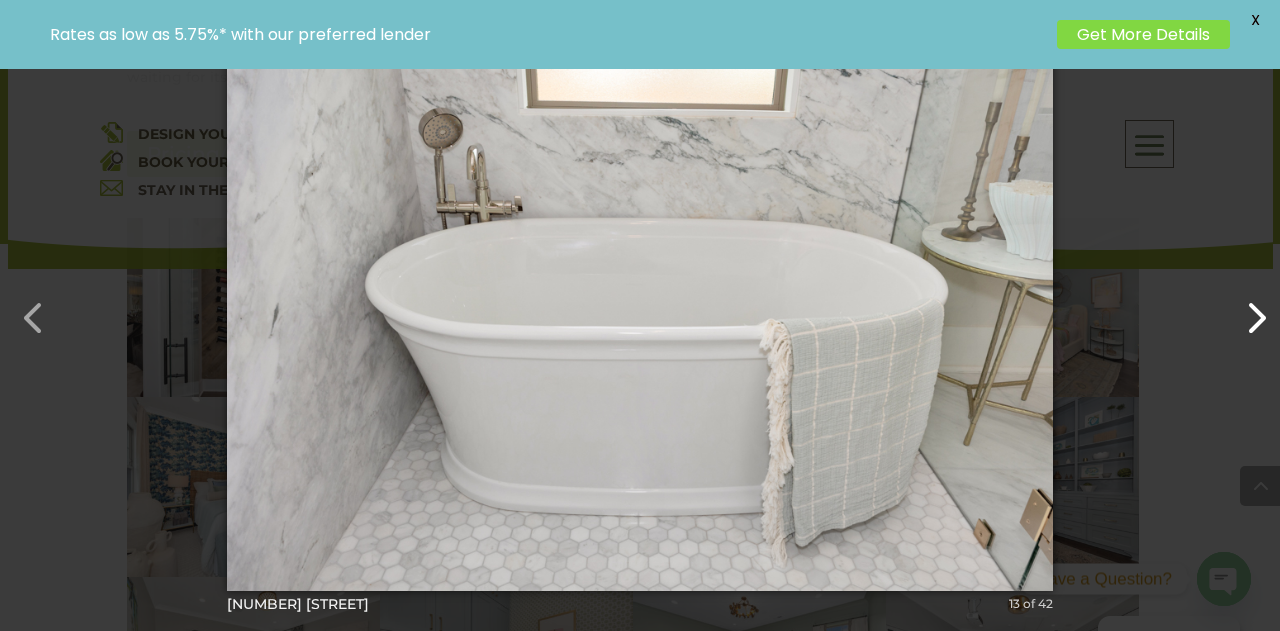 click at bounding box center [1246, 308] 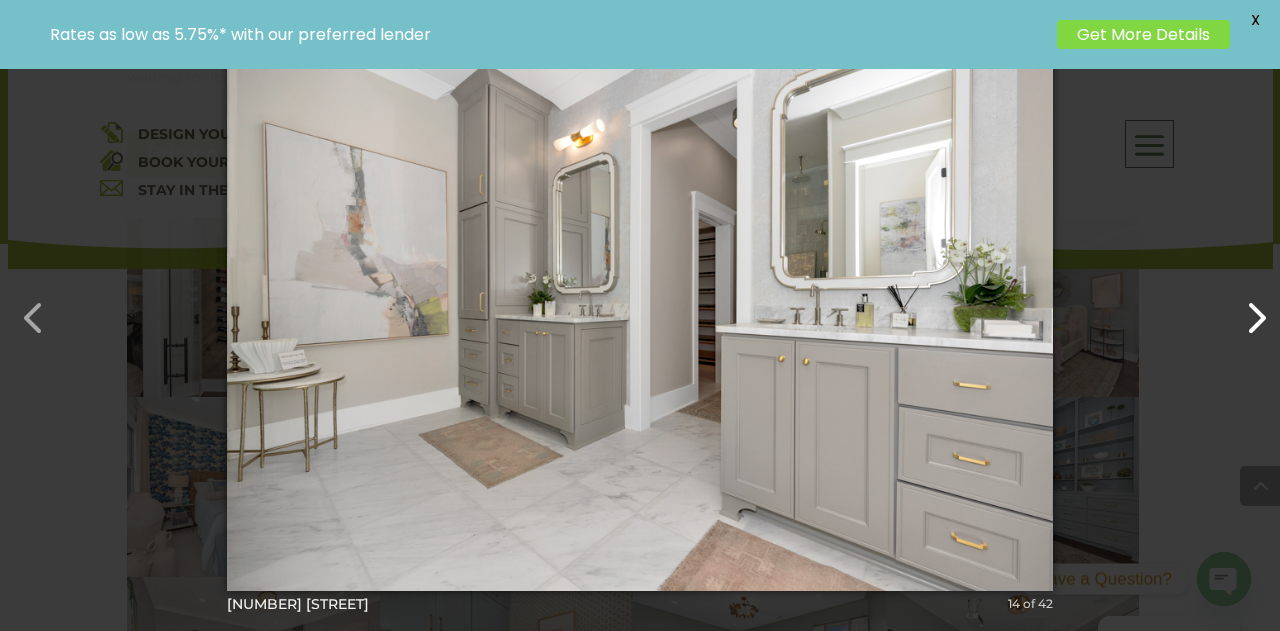 click at bounding box center [1246, 308] 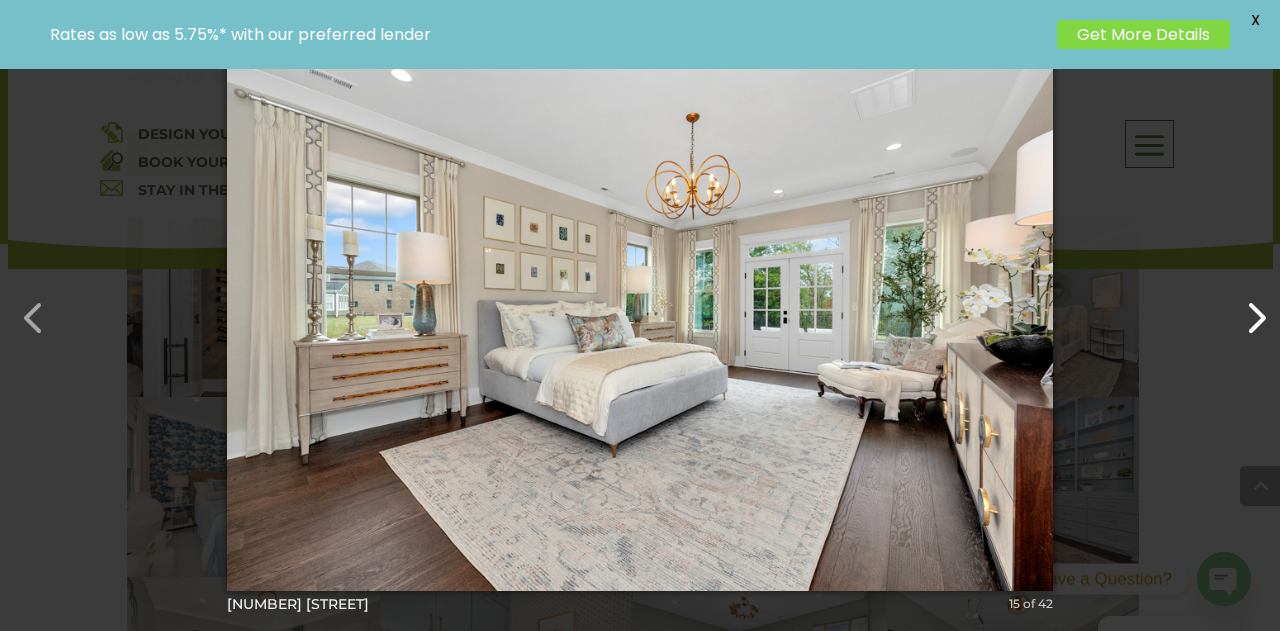 click at bounding box center (1246, 308) 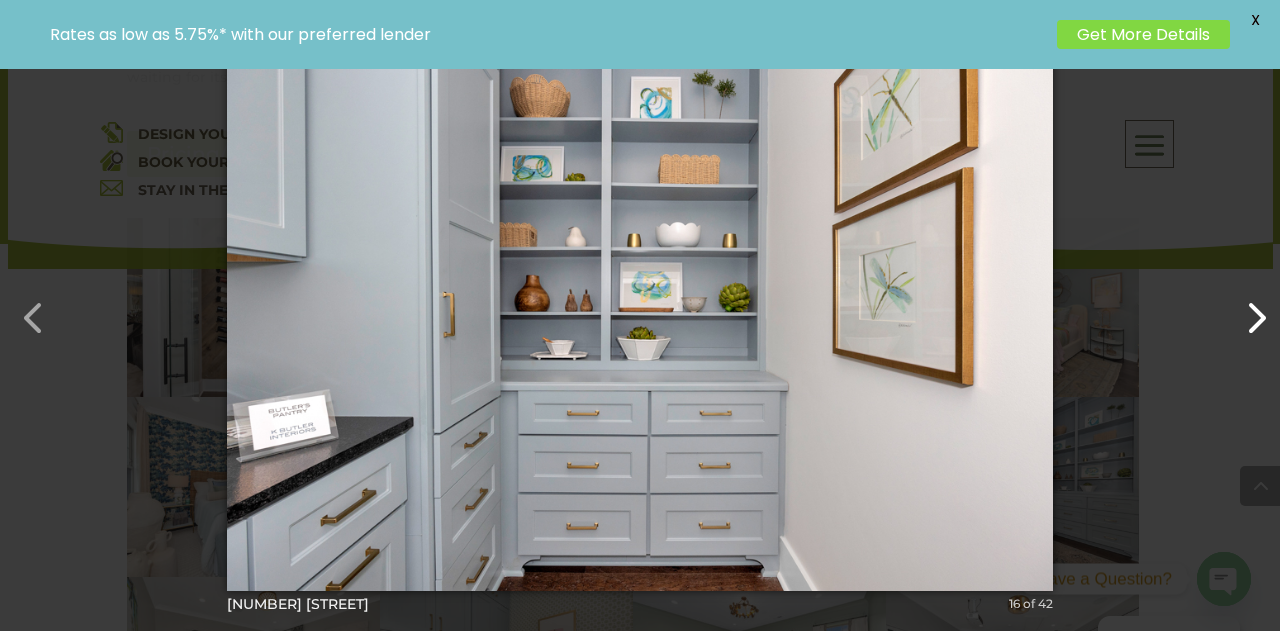 click at bounding box center [1246, 308] 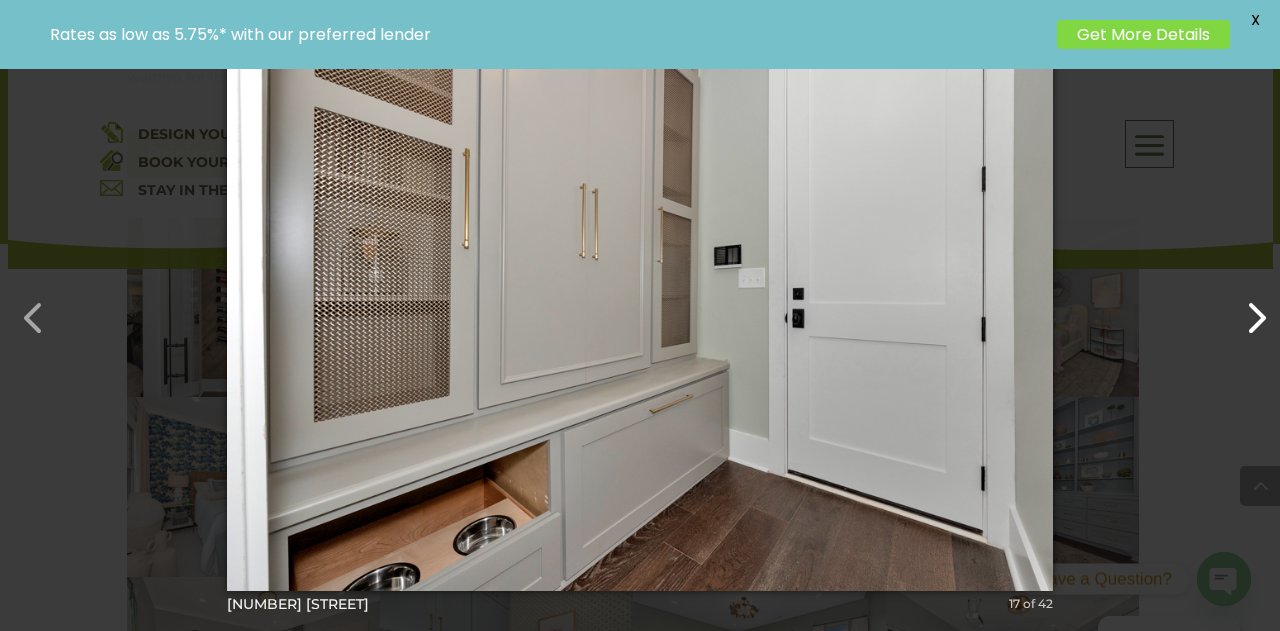 click at bounding box center [1246, 308] 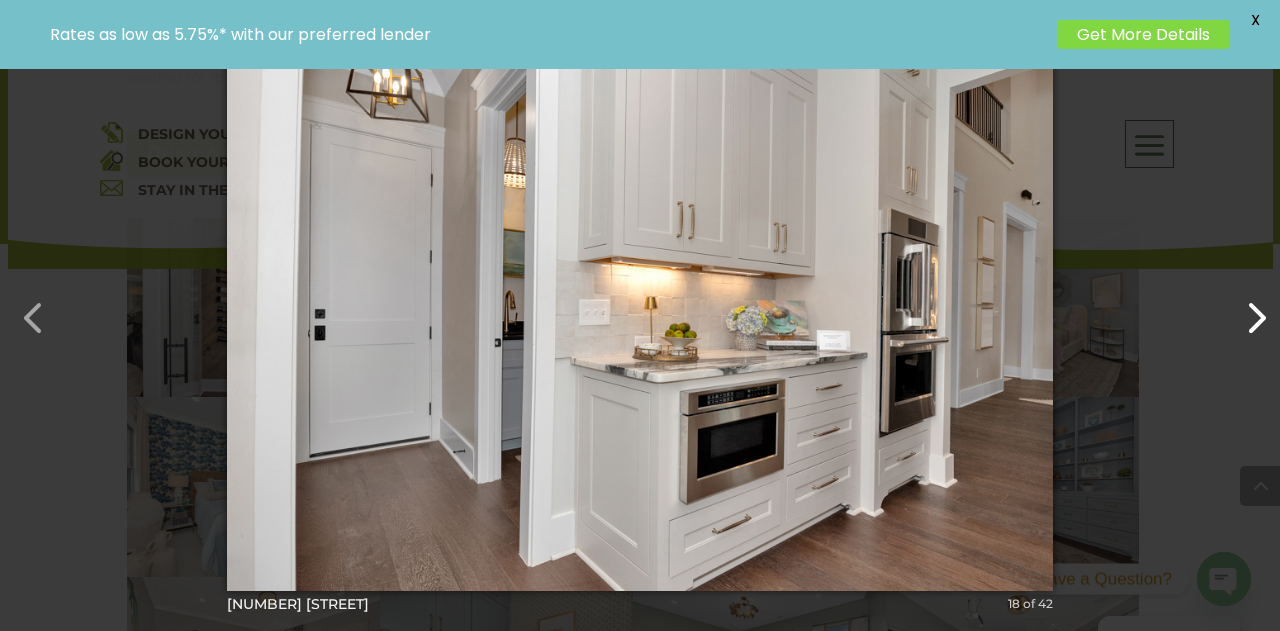 click at bounding box center (1246, 308) 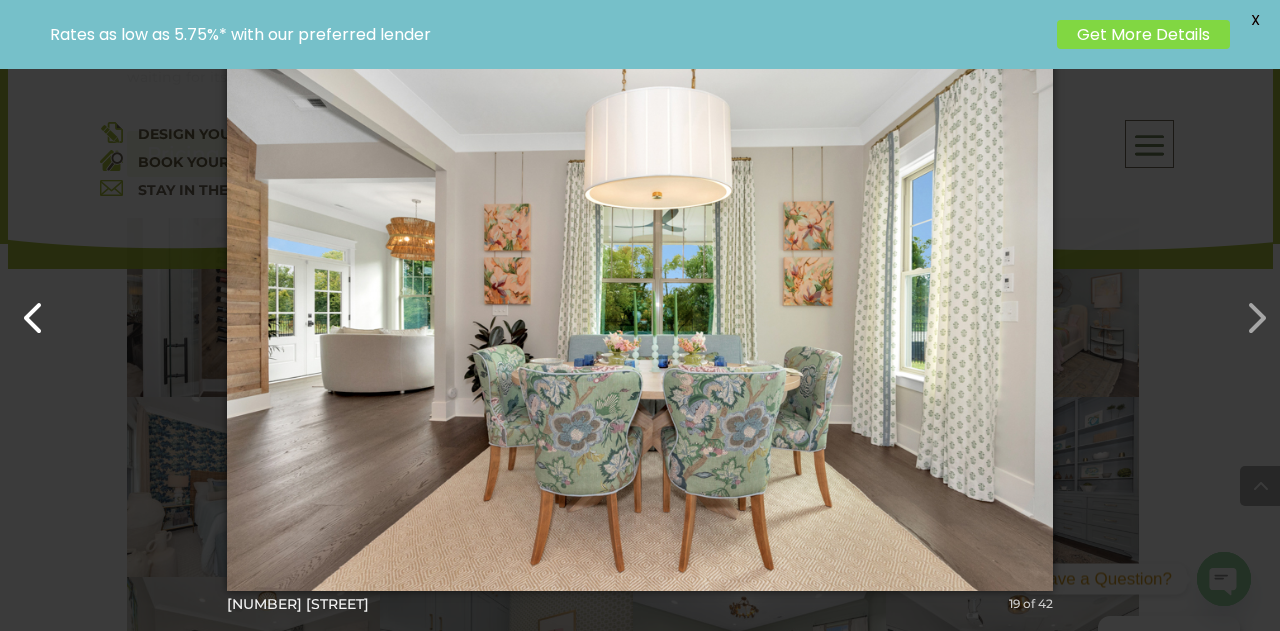 click at bounding box center [24, 308] 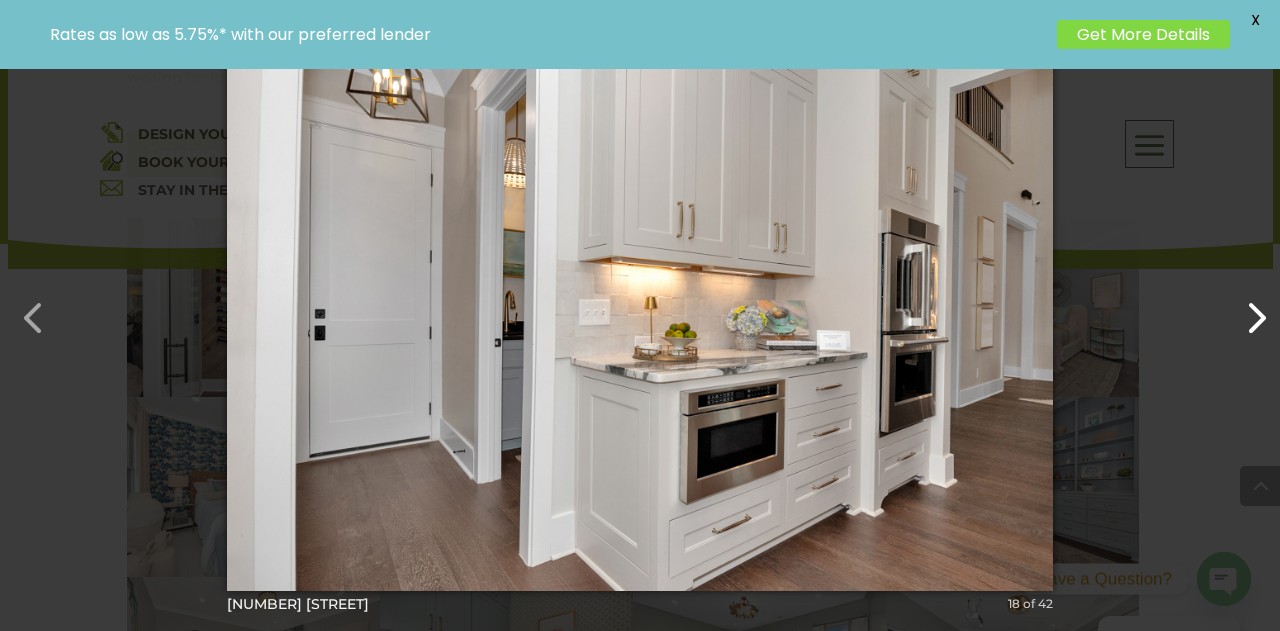 click at bounding box center [1246, 308] 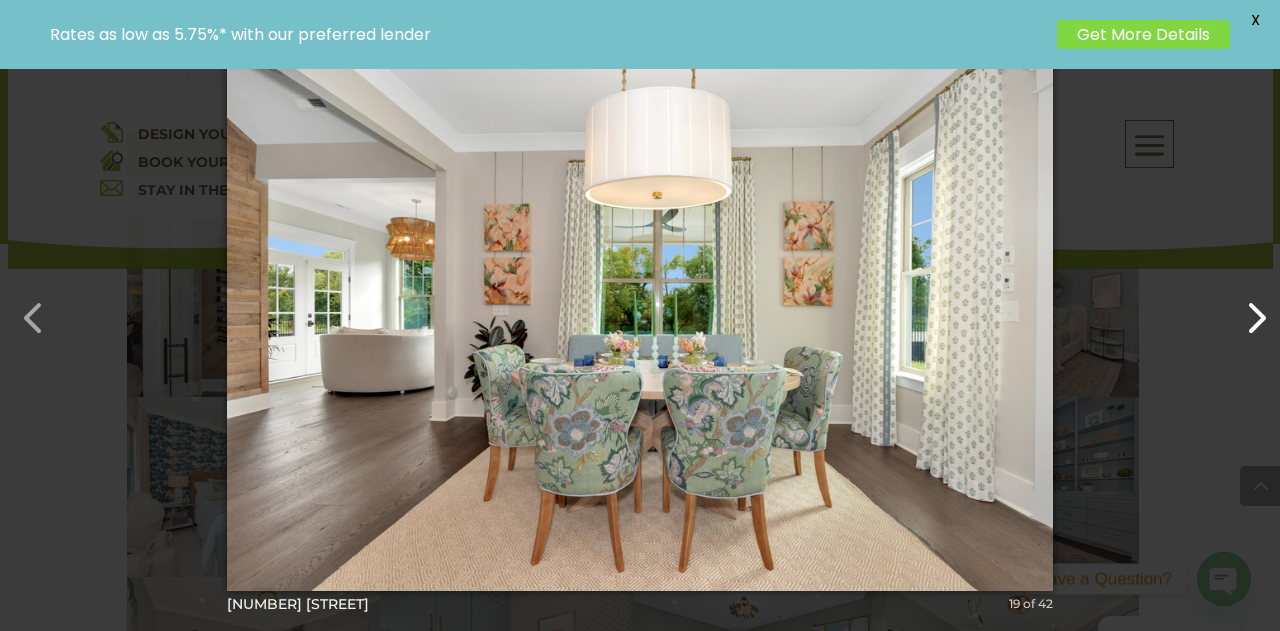 click at bounding box center [1246, 308] 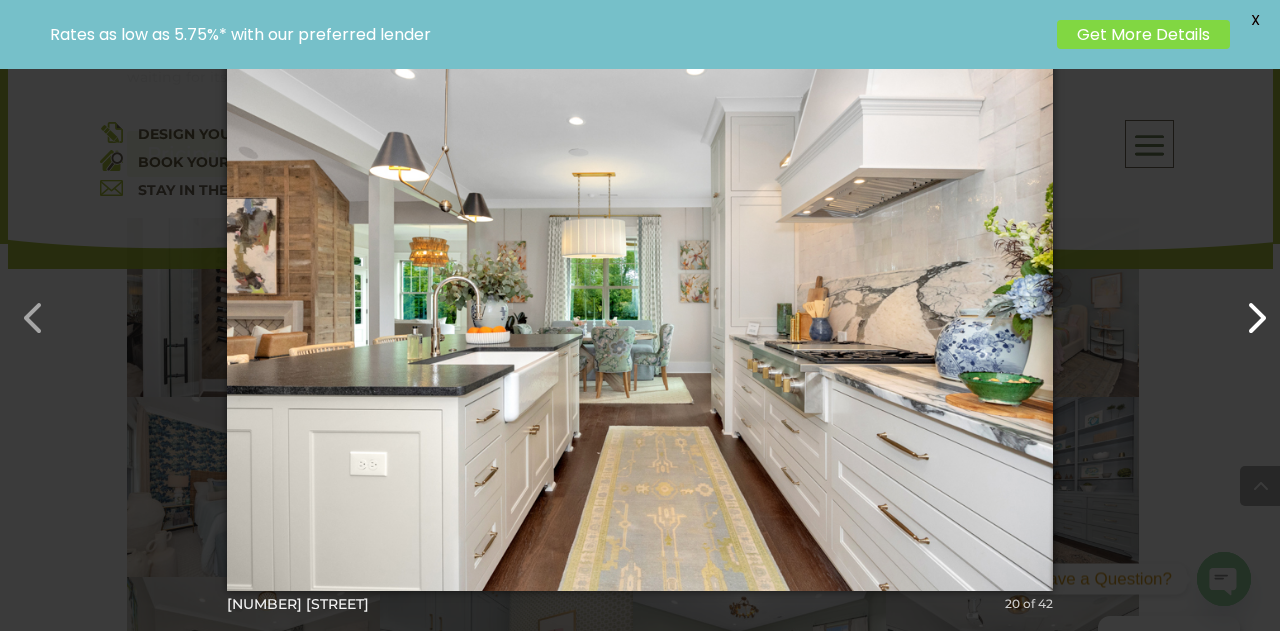 click at bounding box center [1246, 308] 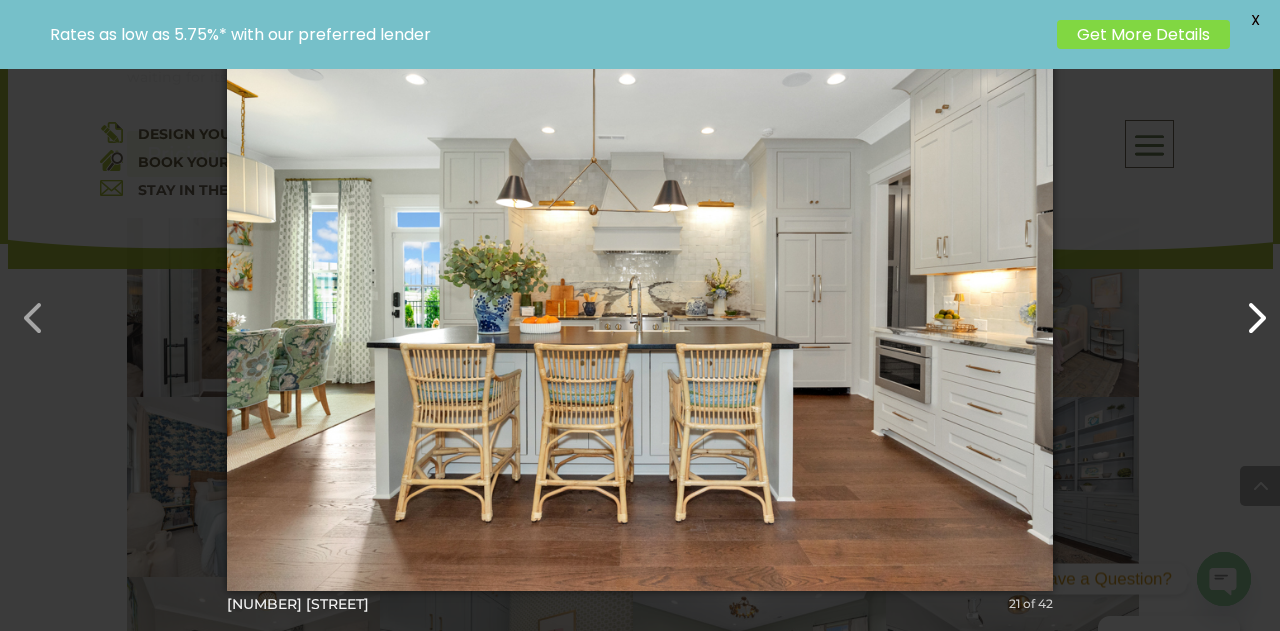 click at bounding box center (1246, 308) 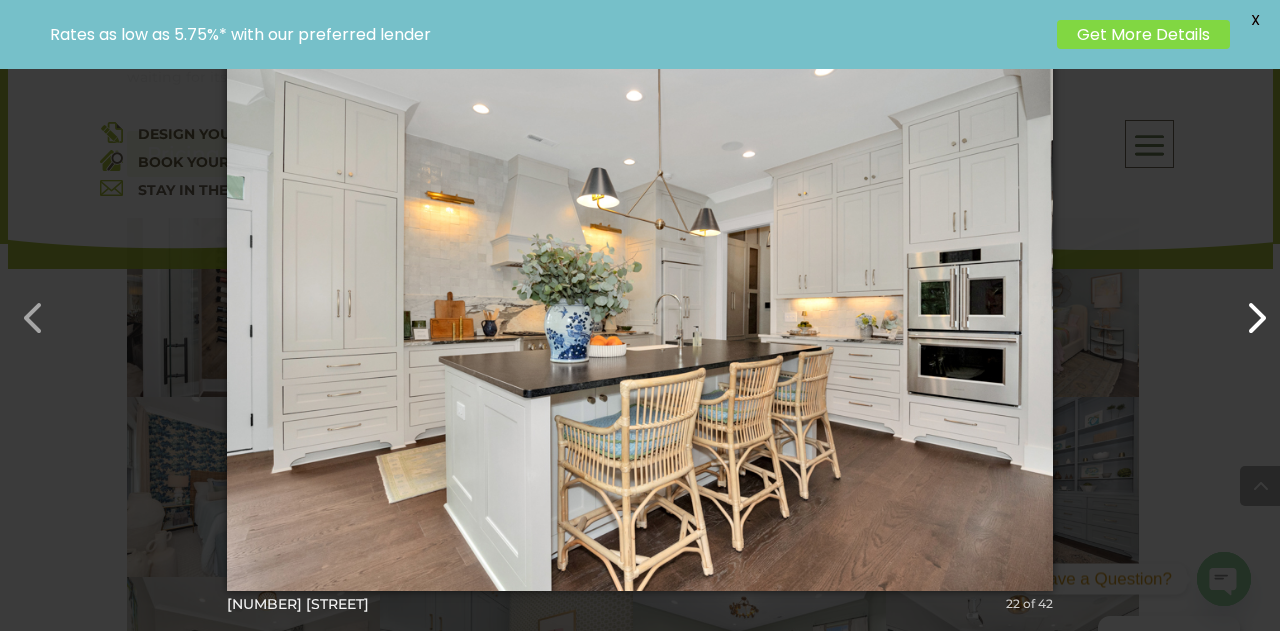 click at bounding box center [1246, 308] 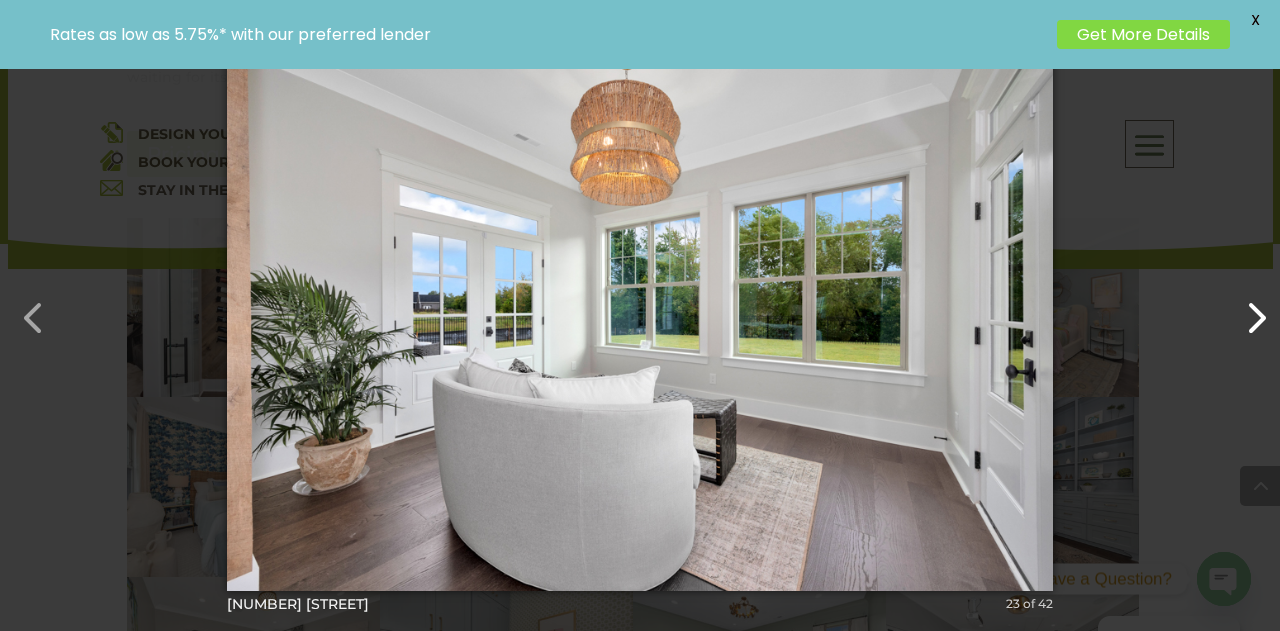 click at bounding box center [1246, 308] 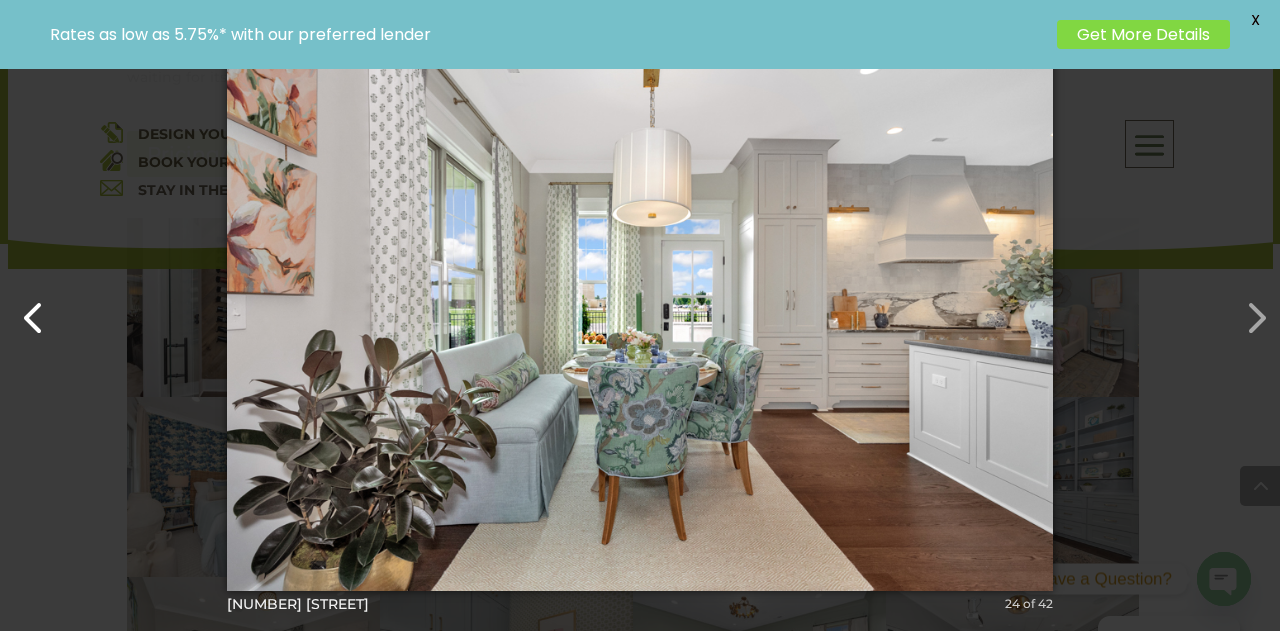 click at bounding box center [24, 308] 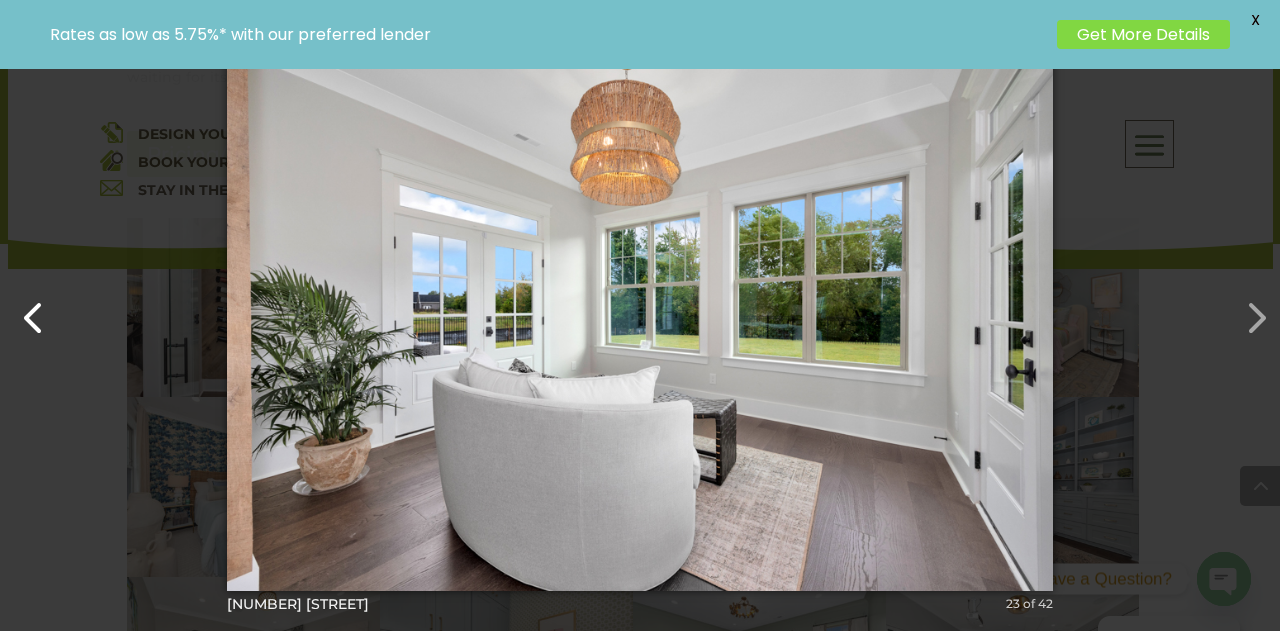 click at bounding box center (24, 308) 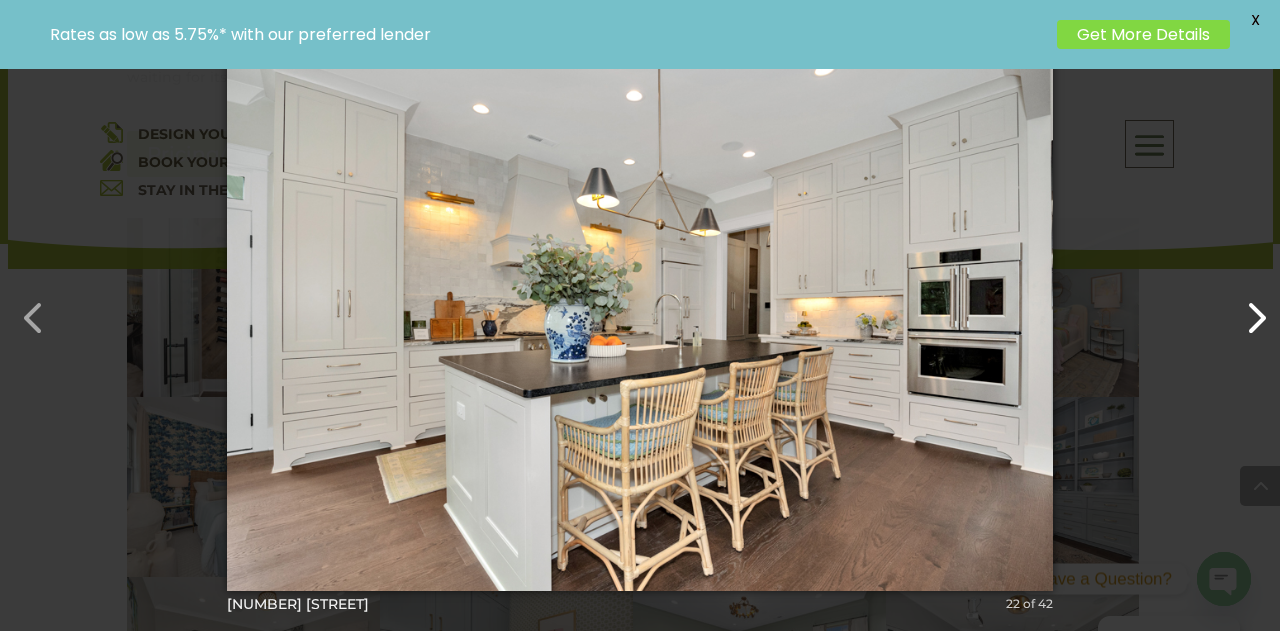 click at bounding box center [1246, 308] 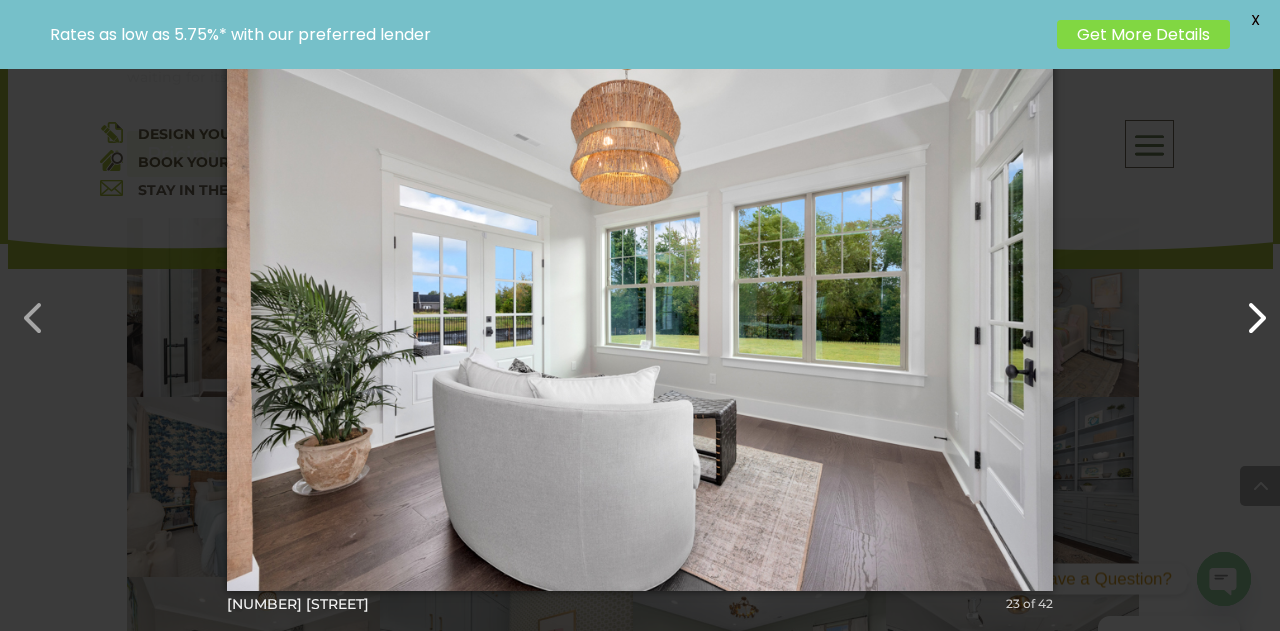 click at bounding box center (1246, 308) 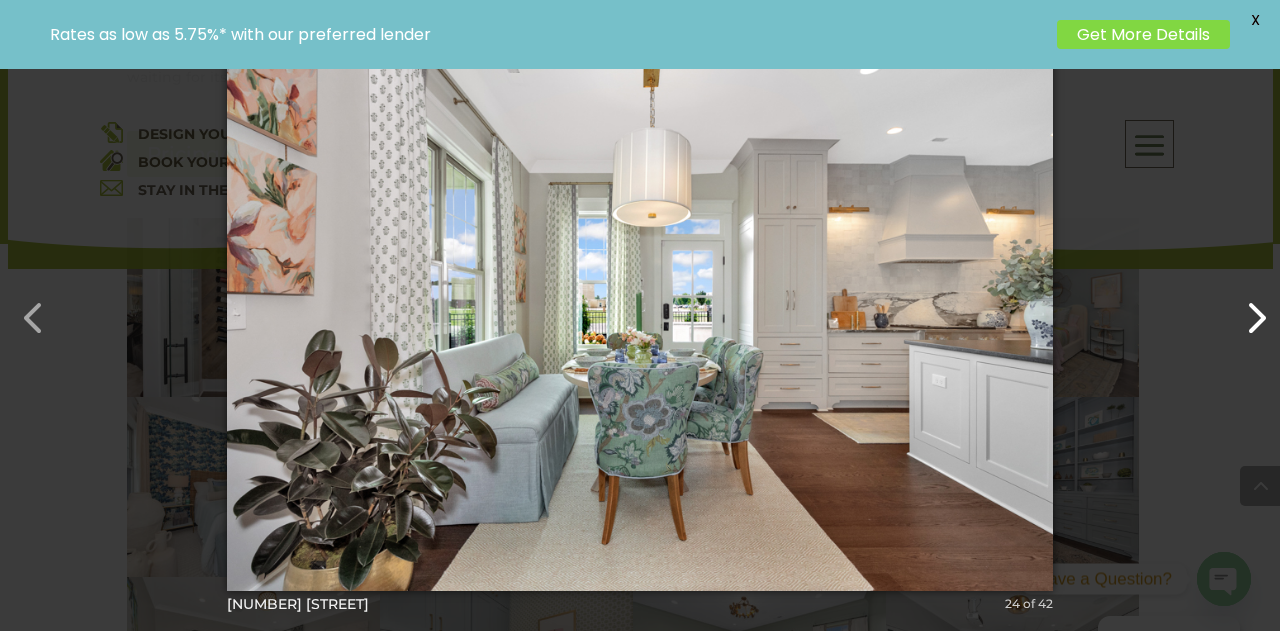 click at bounding box center (1246, 308) 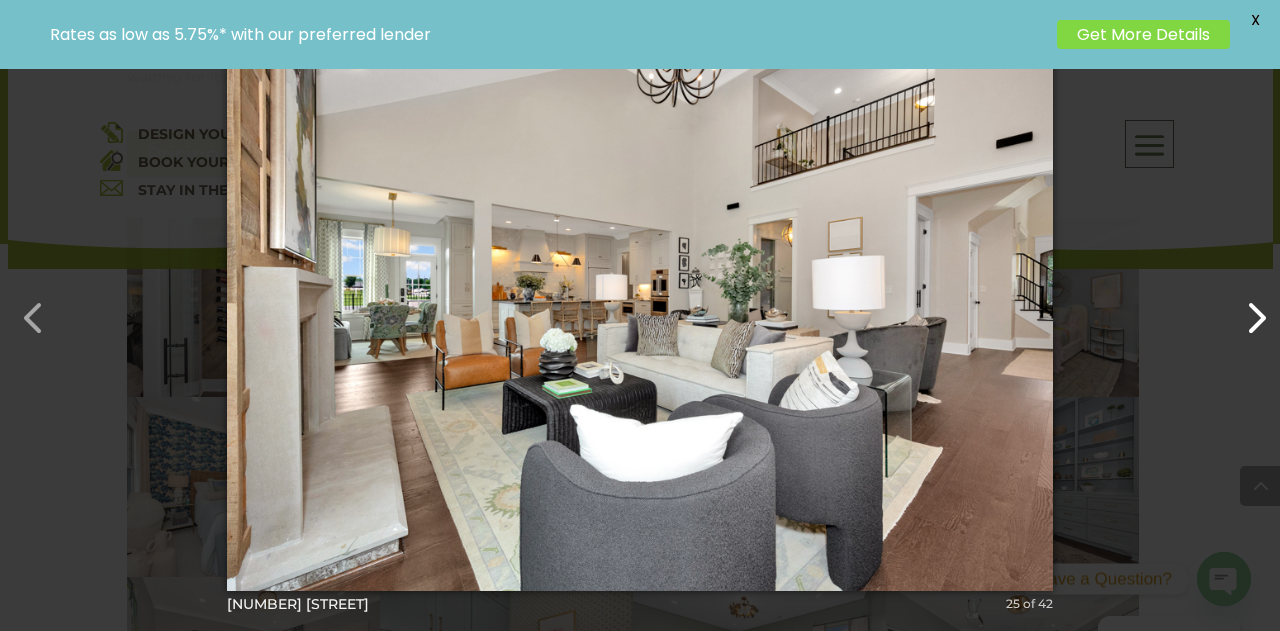 click at bounding box center (1246, 308) 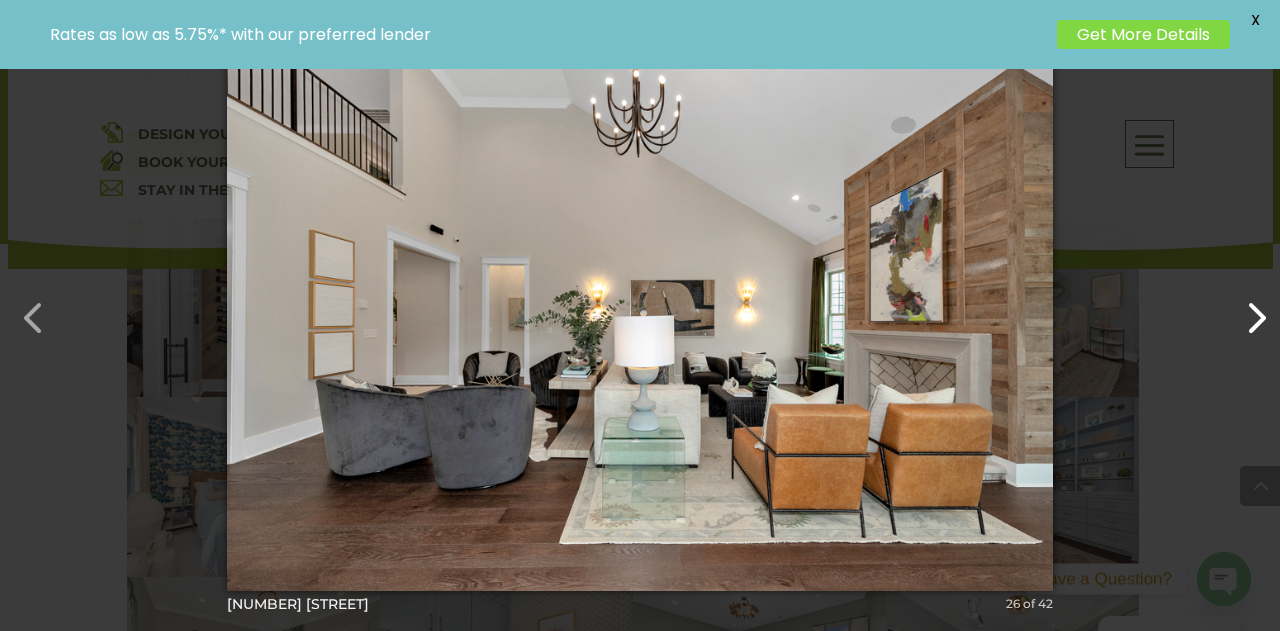 click at bounding box center (1246, 308) 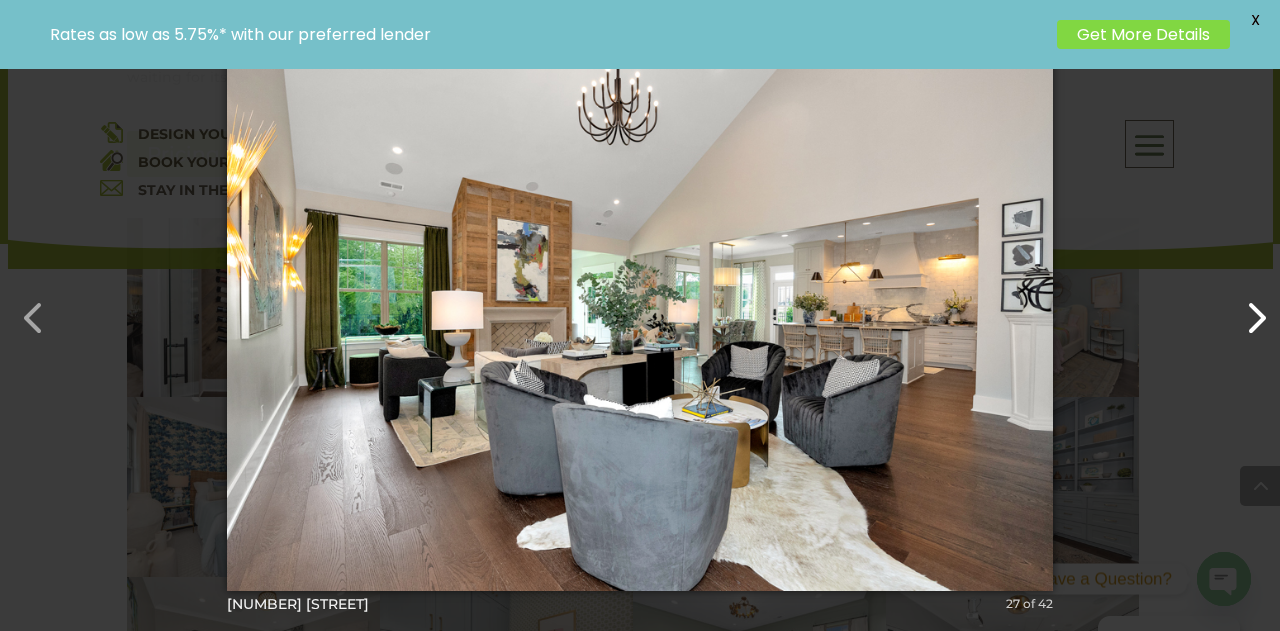 click at bounding box center [1246, 308] 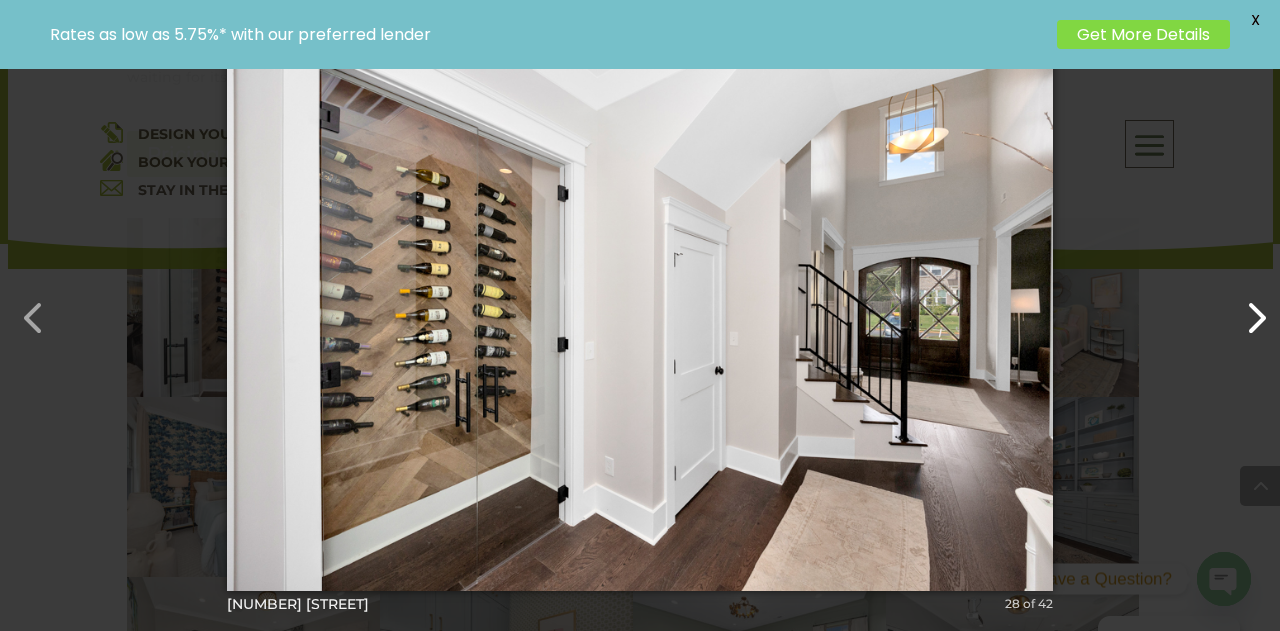 click at bounding box center (1246, 308) 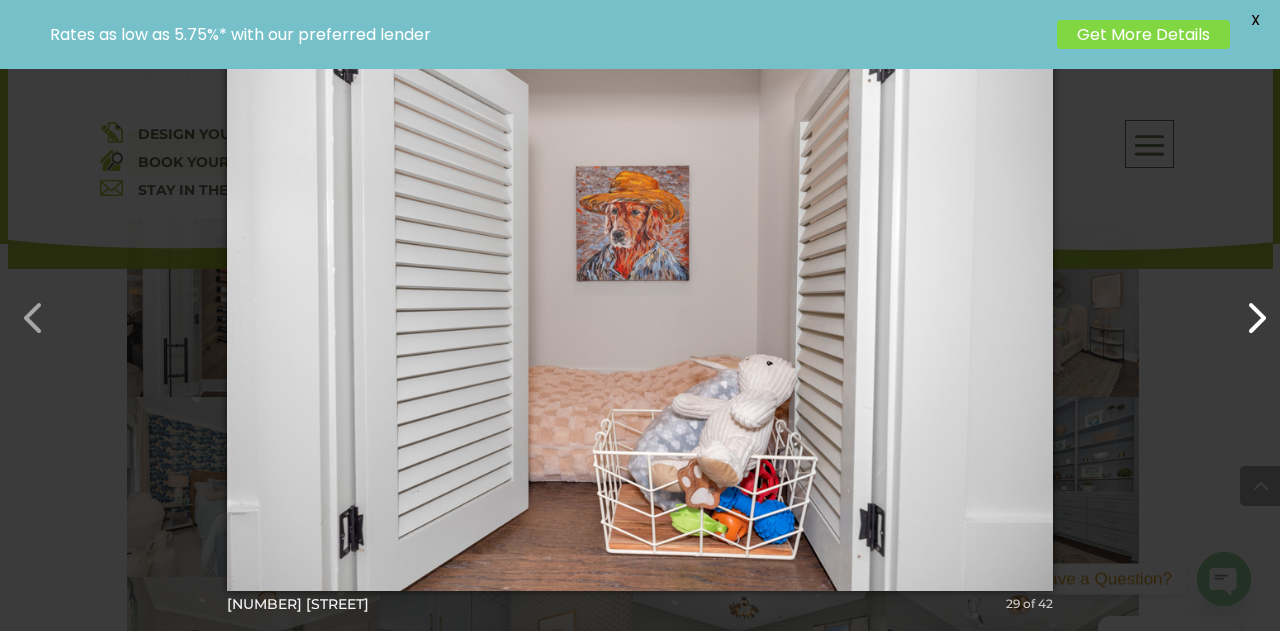 click at bounding box center (1246, 308) 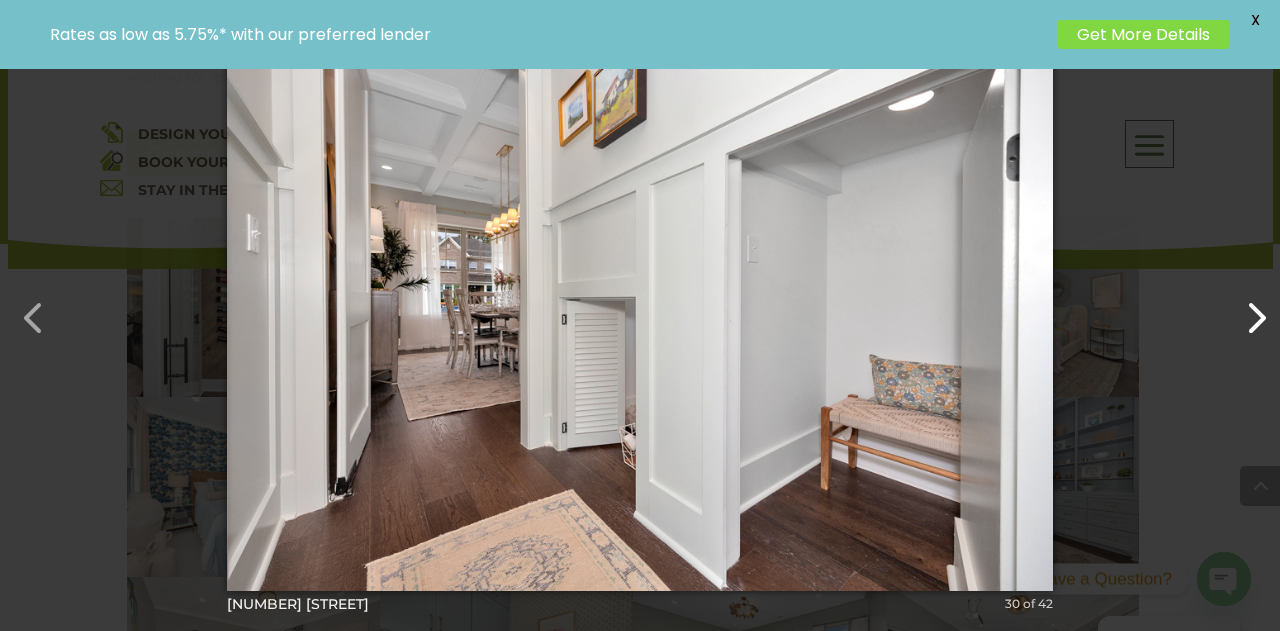 click at bounding box center (1246, 308) 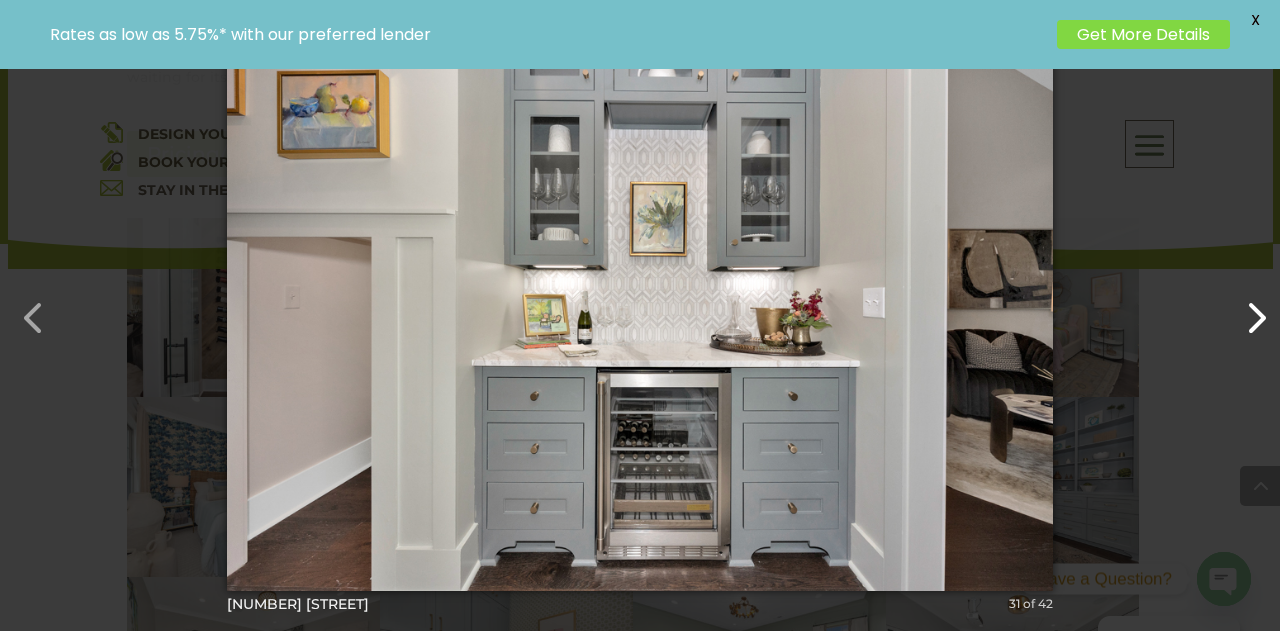 click at bounding box center (1246, 308) 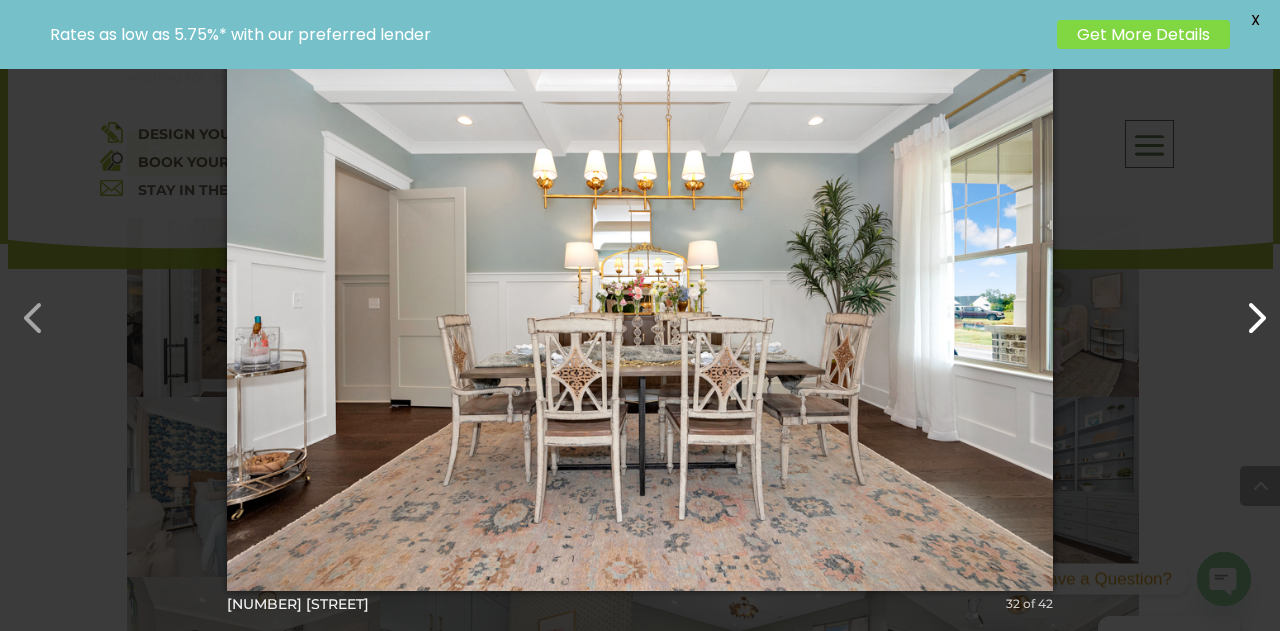 click at bounding box center (1246, 308) 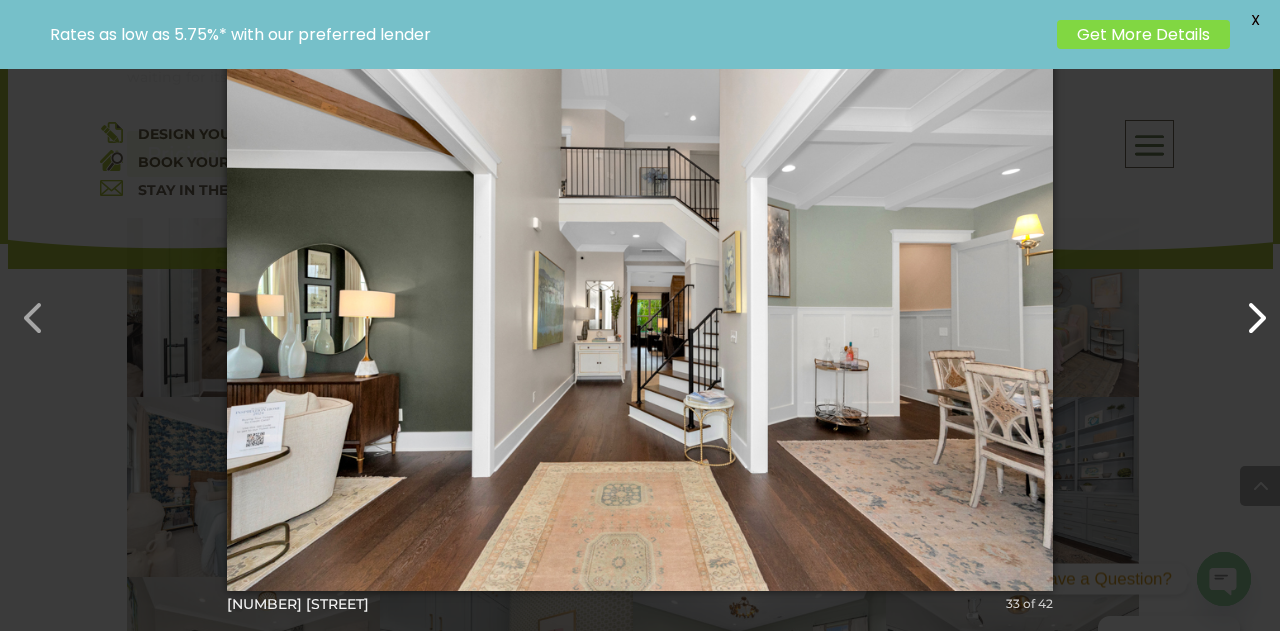 click at bounding box center [1246, 308] 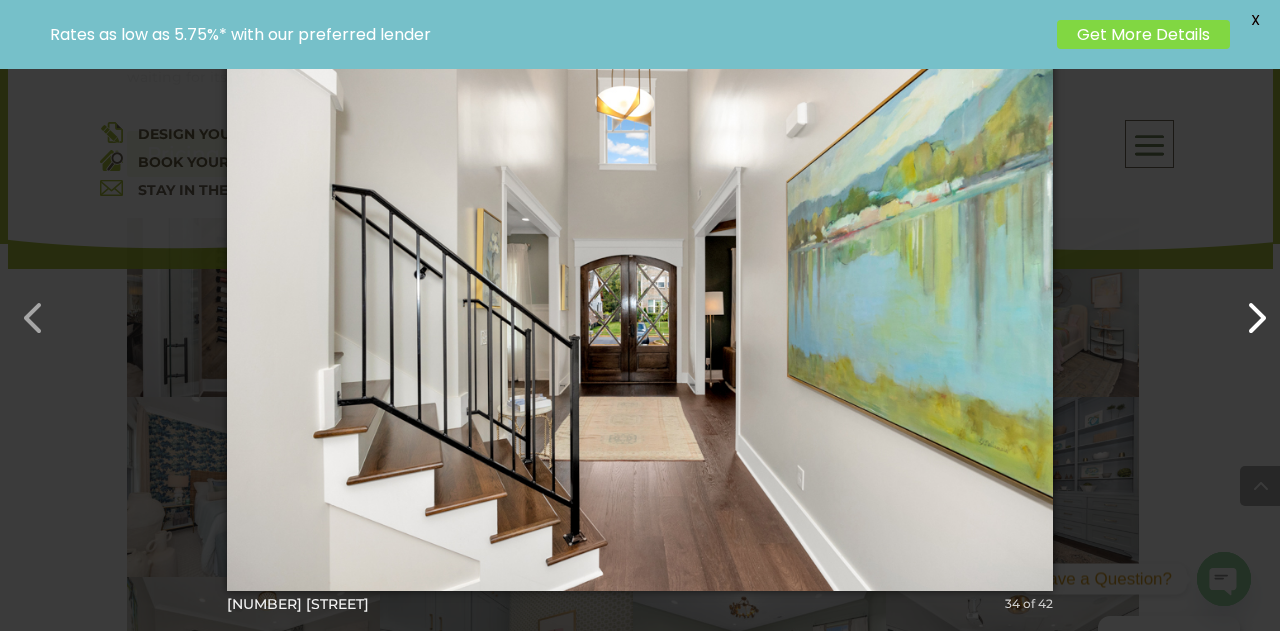 click at bounding box center [1246, 308] 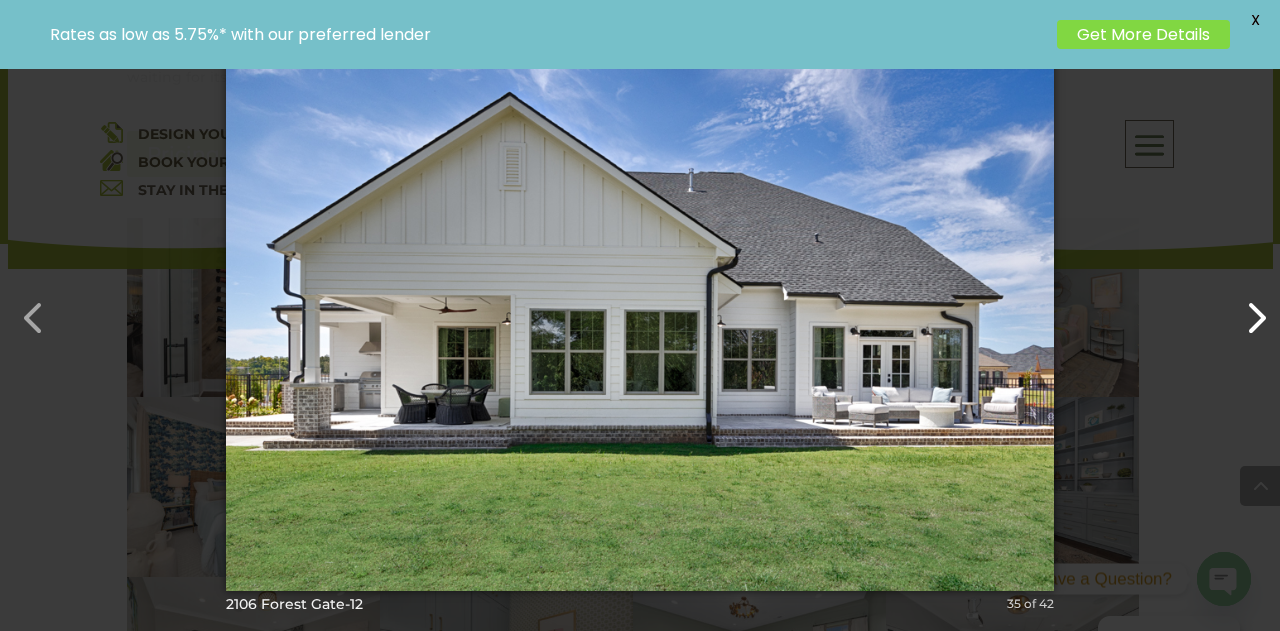click at bounding box center (1246, 308) 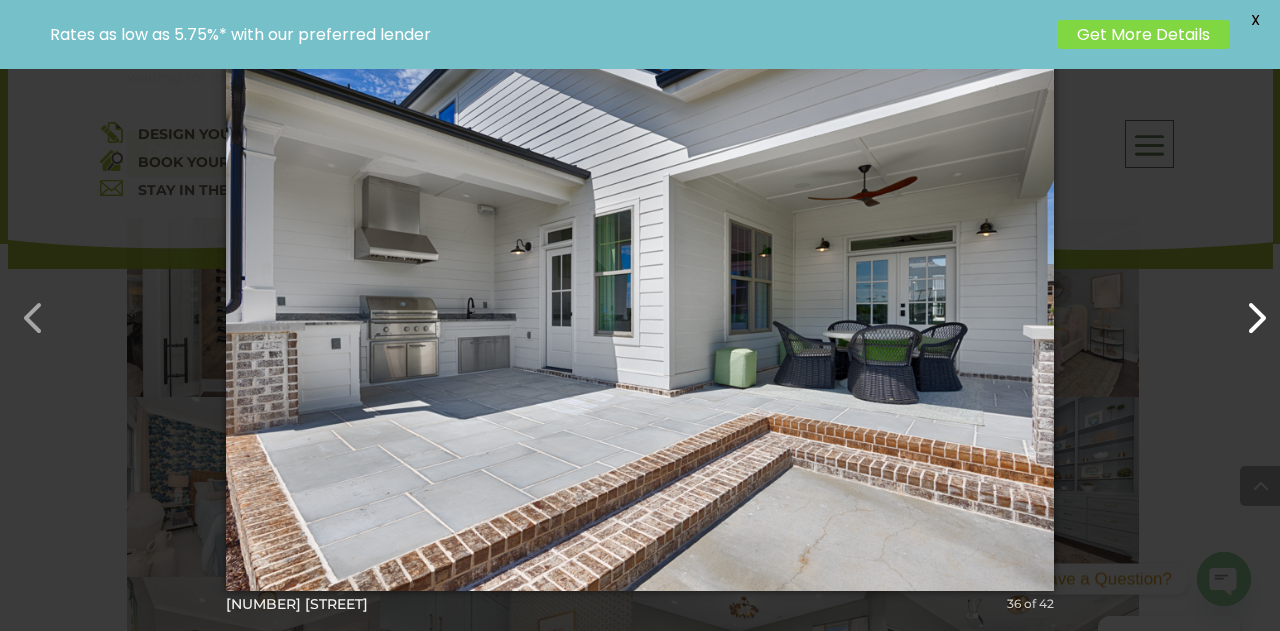 click at bounding box center [1246, 308] 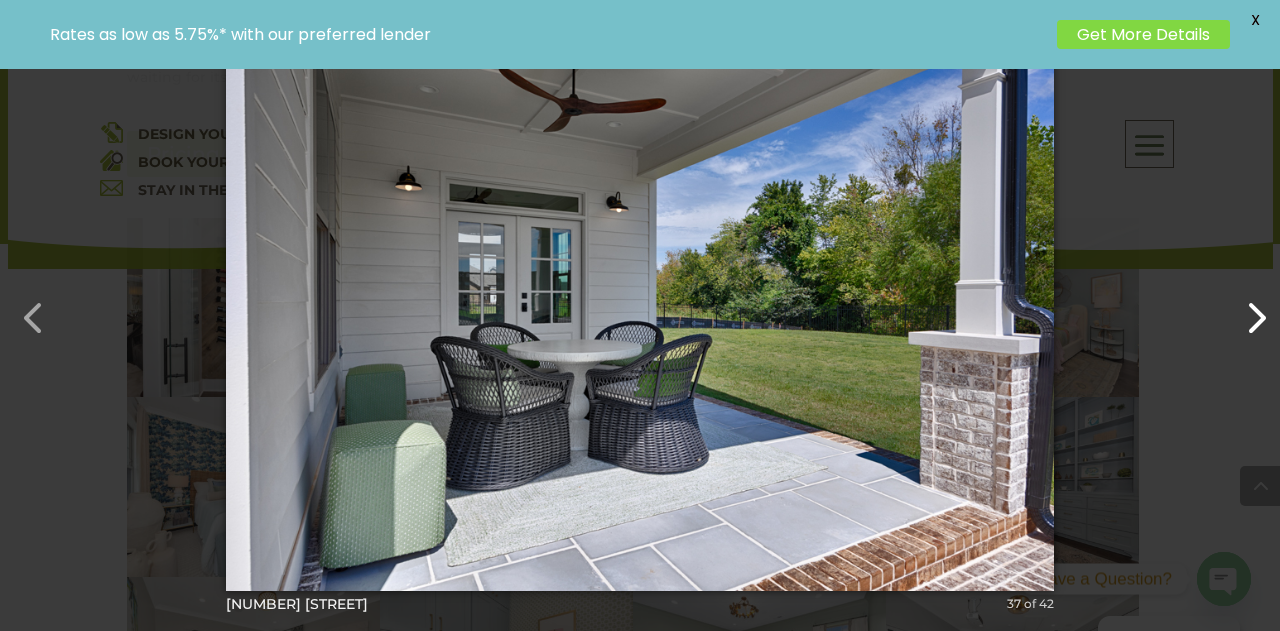 click at bounding box center (1246, 308) 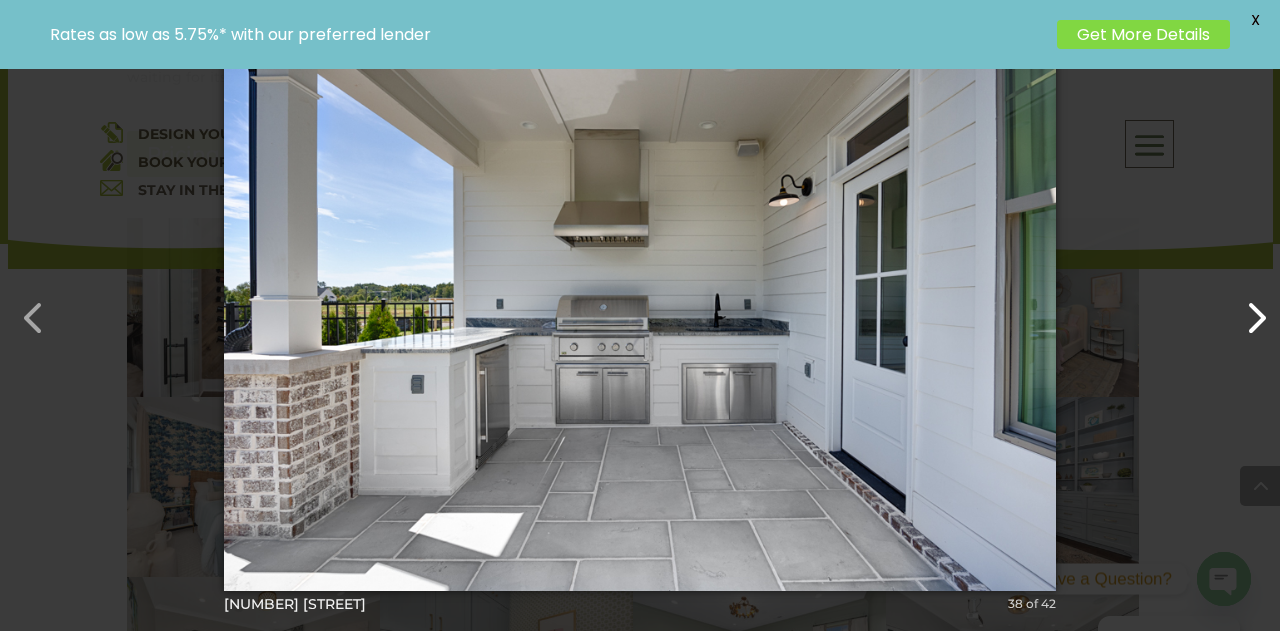 click at bounding box center [1246, 308] 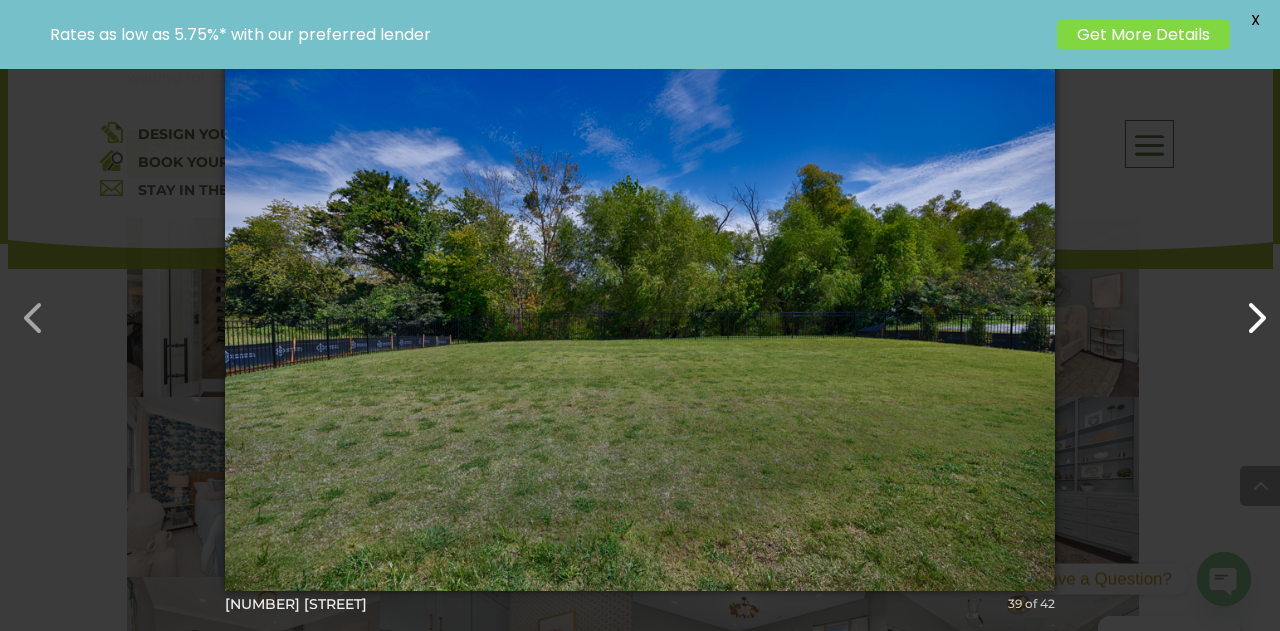 click at bounding box center [1246, 308] 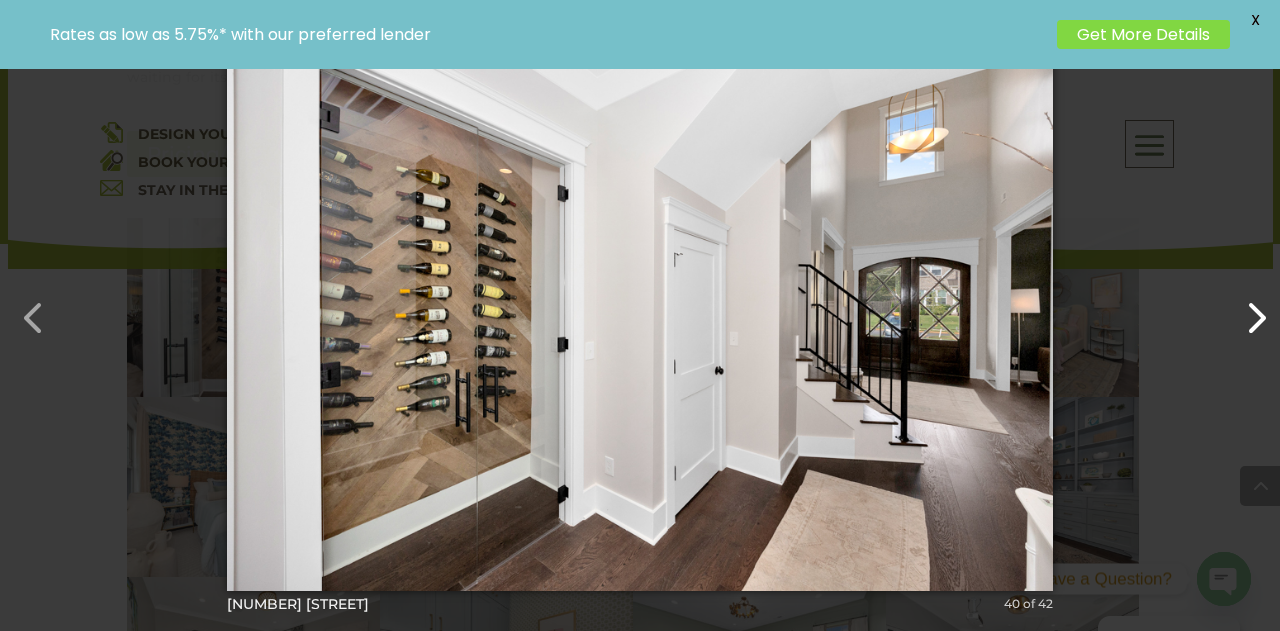 click at bounding box center [1246, 308] 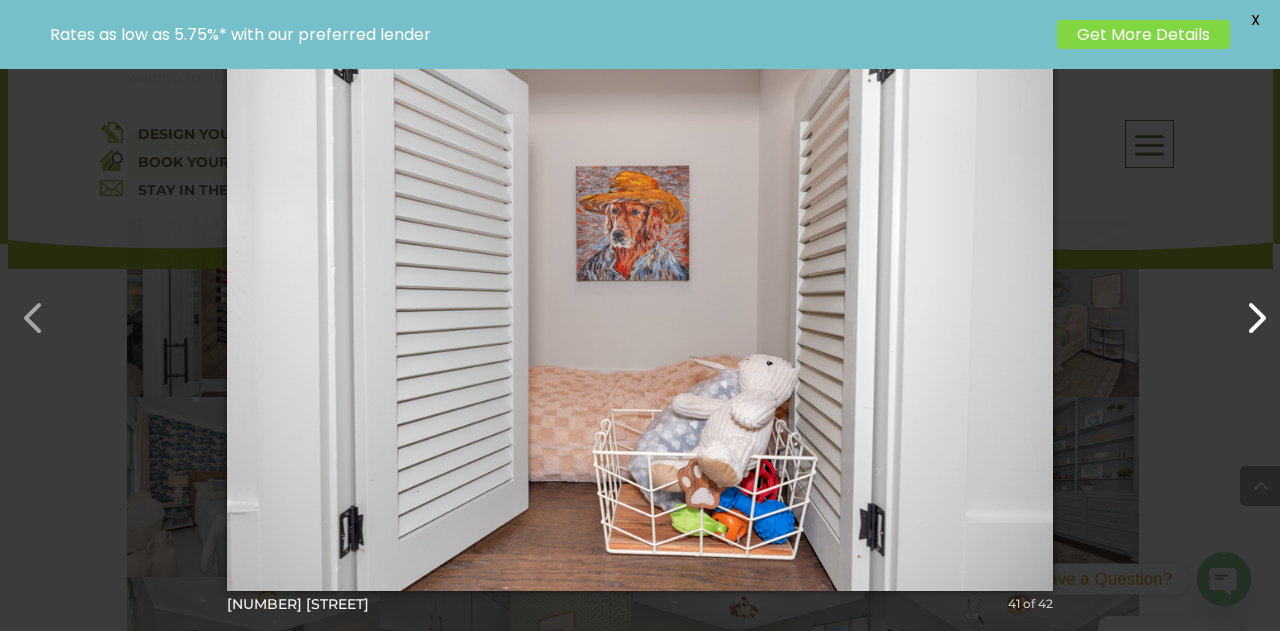 click at bounding box center (1246, 308) 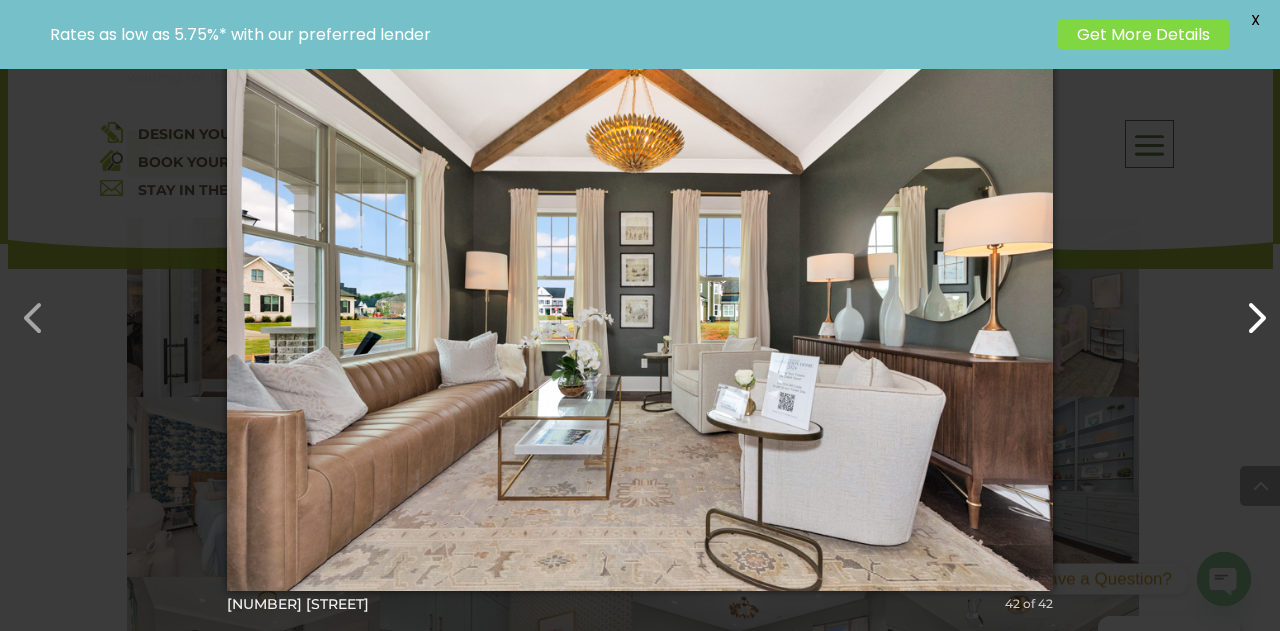 click at bounding box center (1246, 308) 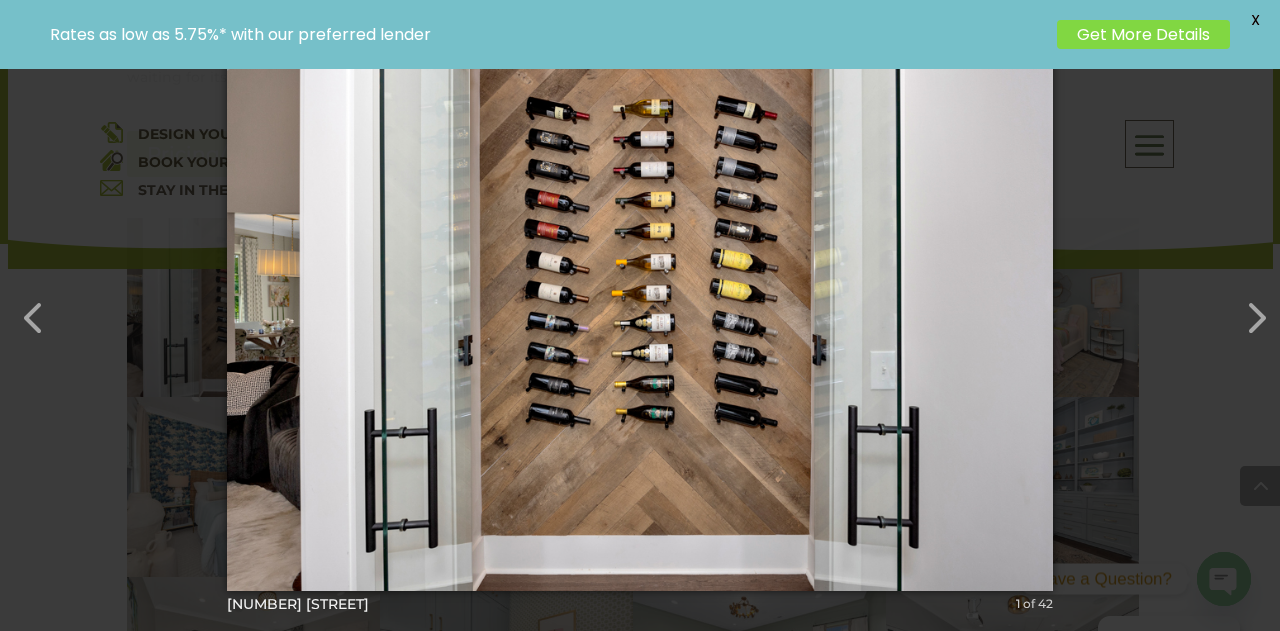 drag, startPoint x: 33, startPoint y: 330, endPoint x: 0, endPoint y: 399, distance: 76.48529 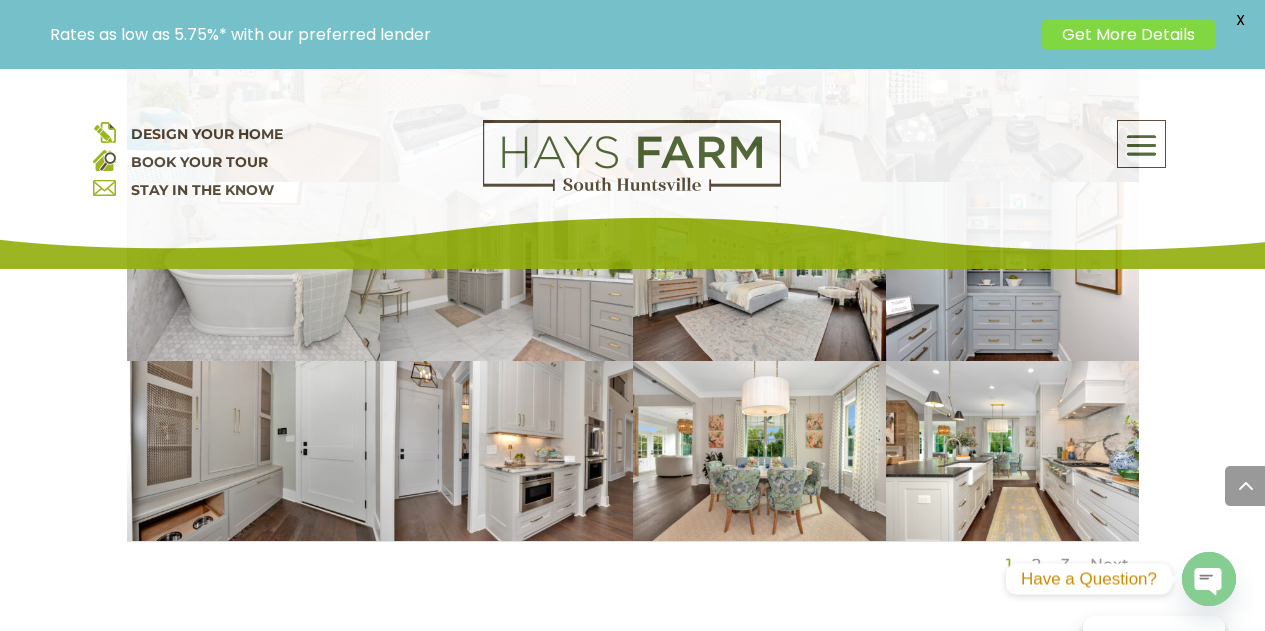 scroll, scrollTop: 1800, scrollLeft: 0, axis: vertical 